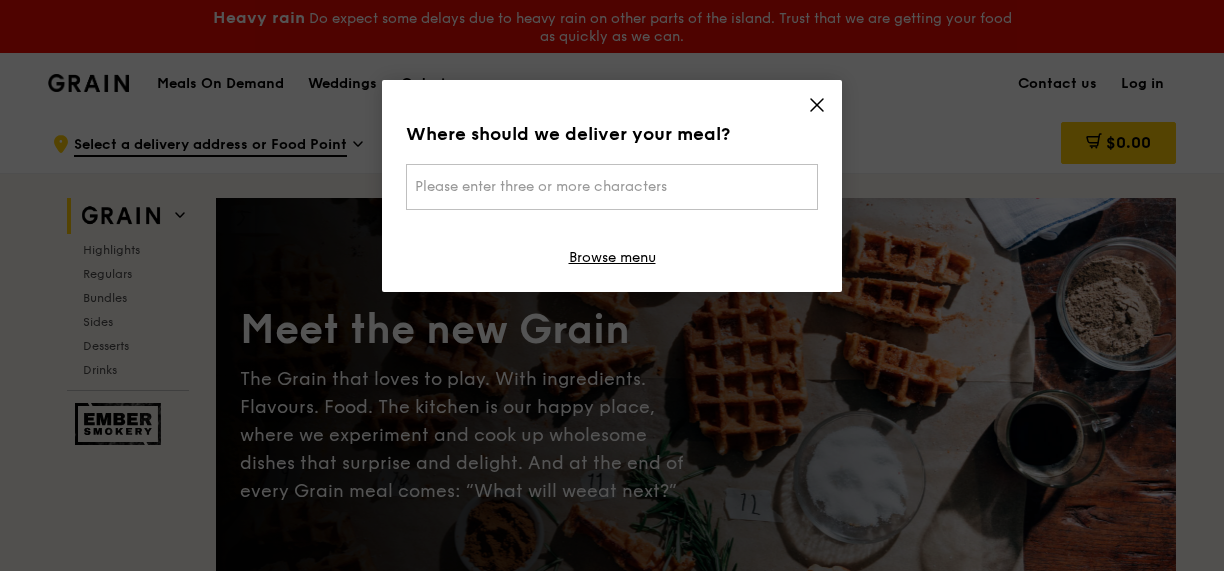 scroll, scrollTop: 0, scrollLeft: 0, axis: both 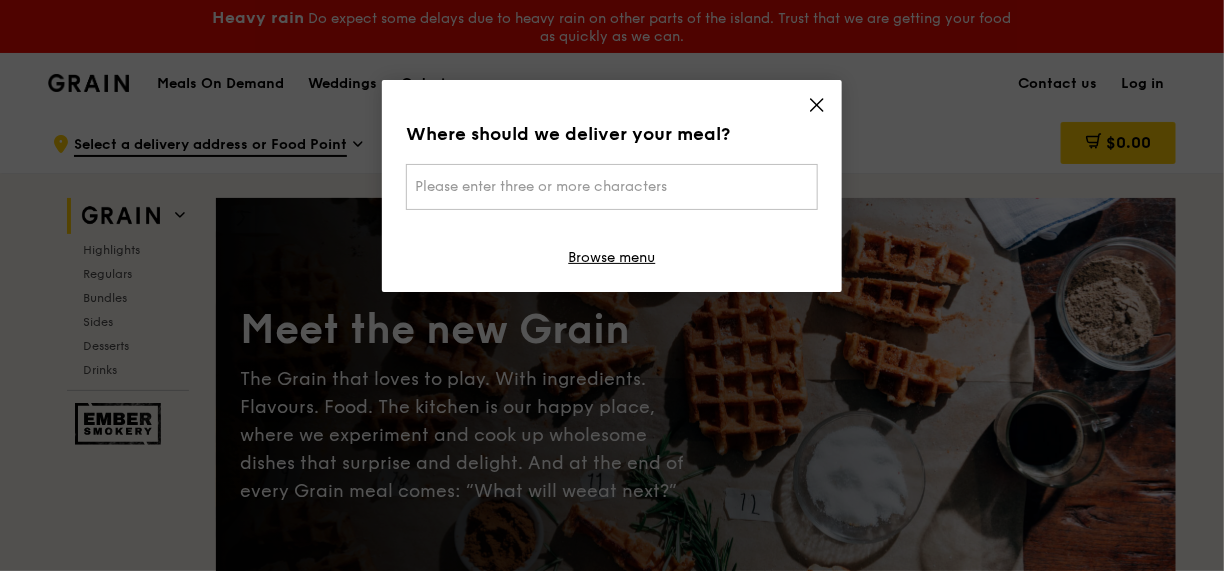 click 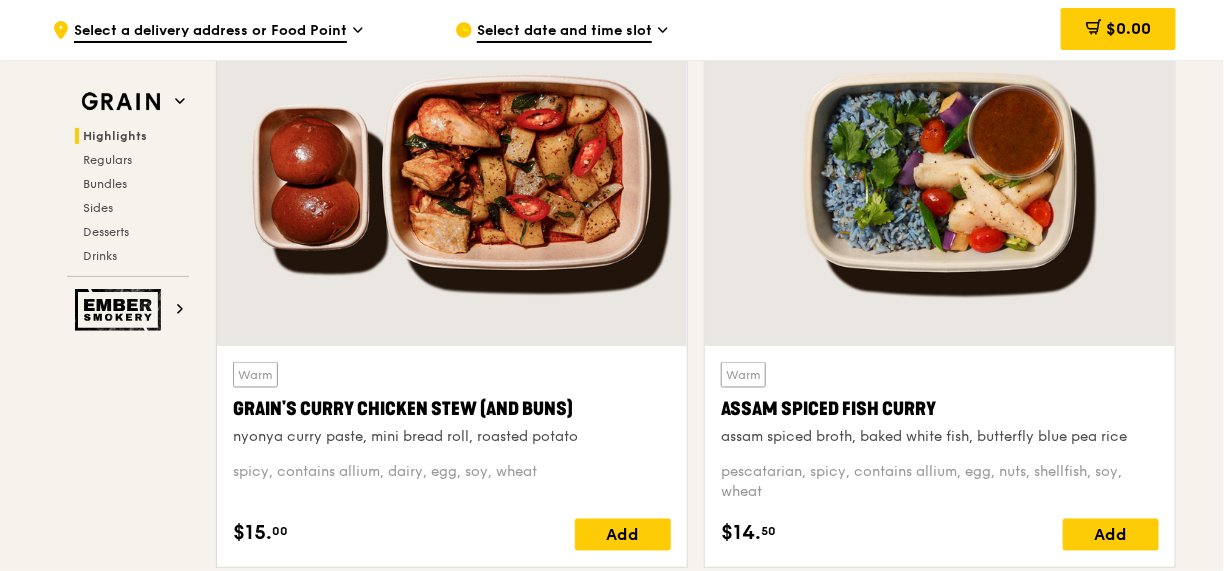 scroll, scrollTop: 800, scrollLeft: 0, axis: vertical 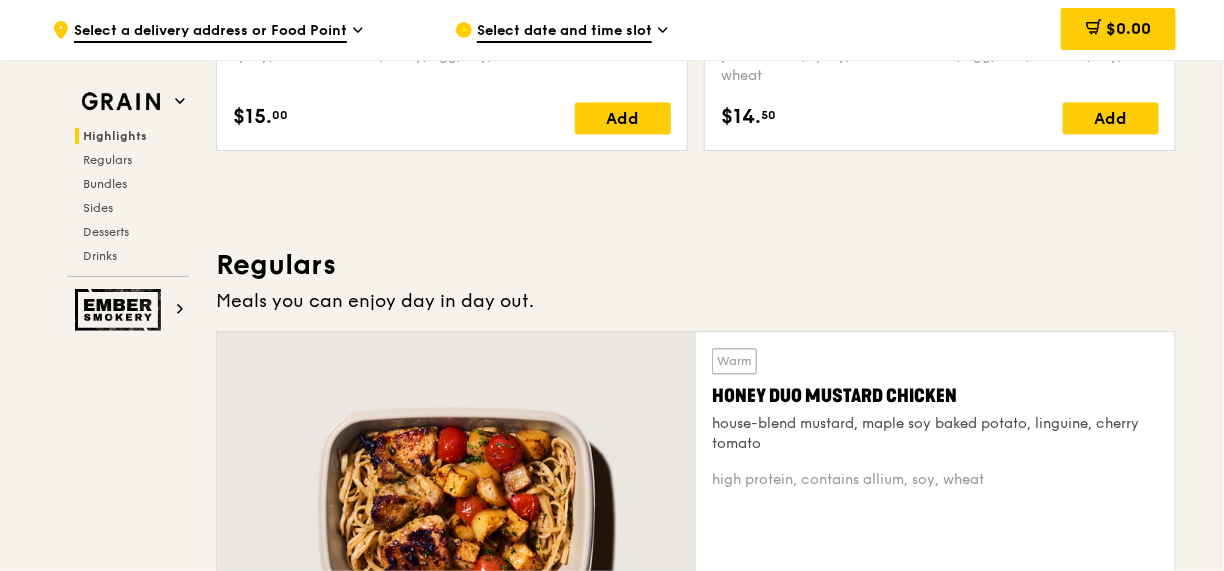 click on "Highlights
Weekly rotating dishes inspired by flavours from around the world.
Warm
Grain's Curry Chicken Stew (and buns)
nyonya curry paste, mini bread roll, roasted potato
spicy, contains allium, dairy, egg, soy, wheat
$15.
00
Add
Warm
Assam Spiced Fish Curry
assam spiced broth, baked white fish, butterfly blue pea rice
pescatarian, spicy, contains allium, egg, nuts, shellfish, soy, wheat
$14.
50
Add
Regulars
Meals you can enjoy day in day out.
Warm
Honey Duo Mustard Chicken
house-blend mustard, maple soy baked potato, linguine, cherry tomato
high protein, contains allium, soy, wheat
$15.
50
Add
Warm
Mentai Mayonnaise Aburi Salmon
sous vide norwegian salmon, mentaiko, balsamic glazed sweet potato
$20.
00" at bounding box center [696, 3422] 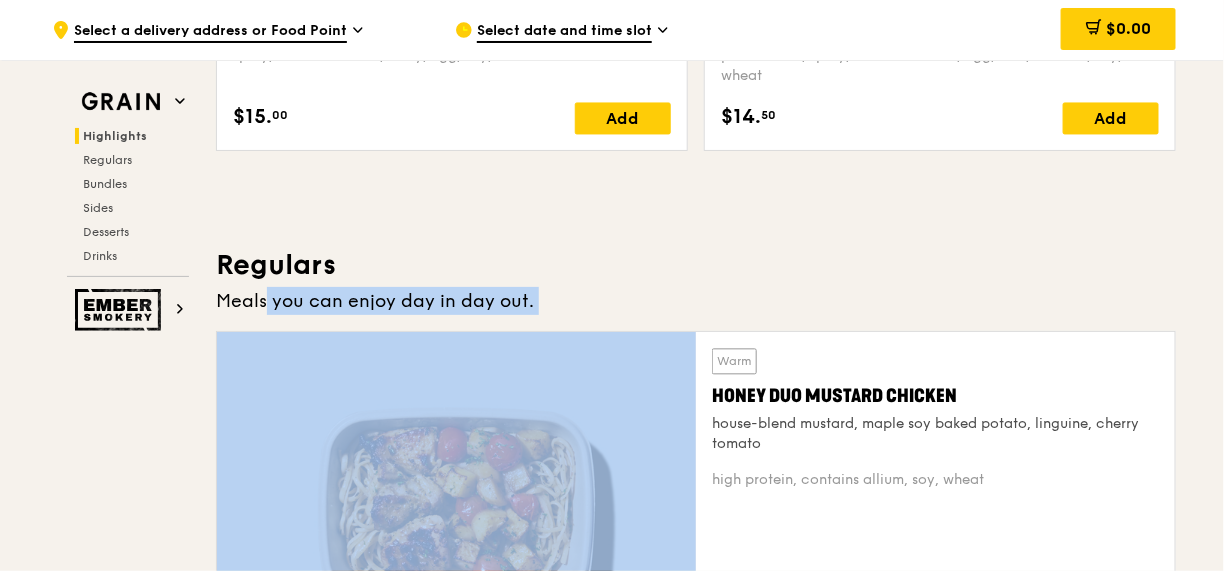 click on "Meals you can enjoy day in day out." at bounding box center [696, 301] 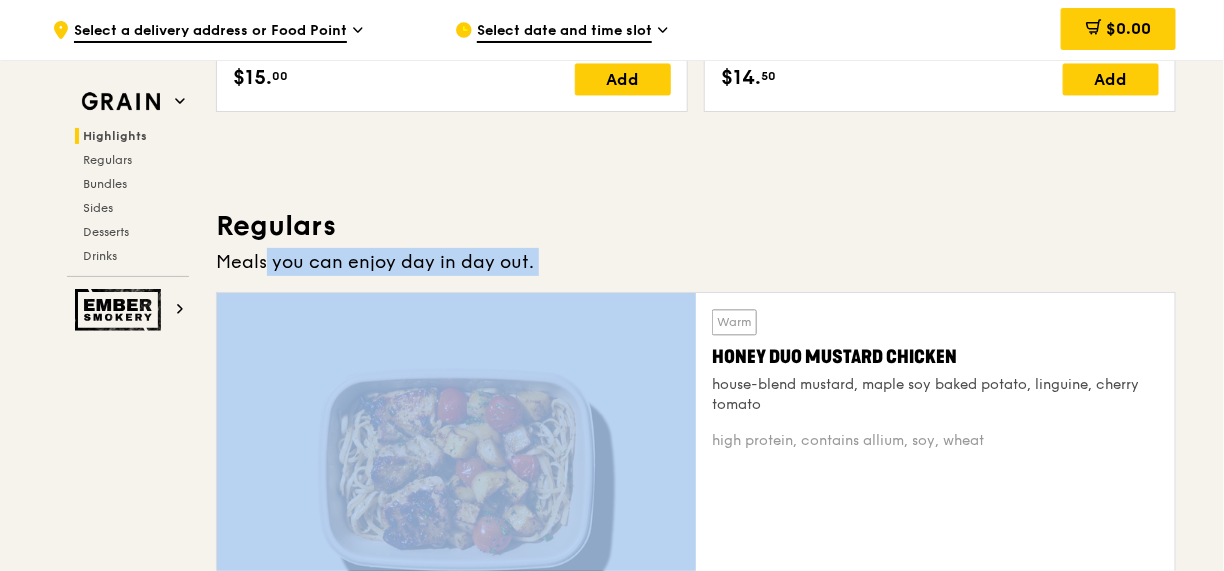 click on "Regulars
Meals you can enjoy day in day out.
Warm
Honey Duo Mustard Chicken
house-blend mustard, maple soy baked potato, linguine, cherry tomato
high protein, contains allium, soy, wheat
[PRICE].
[PRICE]
Add
Warm
Mentai Mayonnaise Aburi Salmon
sous vide norwegian salmon, mentaiko, balsamic glazed sweet potato
pescatarian, contains egg, soy, wheat
[PRICE].
[PRICE]
Add
Warm
Ayam Kampung Masak Merah
housemade sambal marinated chicken, nyonya achar, butterfly blue pea rice
high protein, spicy, contains allium, shellfish, soy, wheat
[PRICE].
[PRICE]
Add
Warm
Basil Thunder Tea Rice
basil scented multigrain rice, braised celery mushroom cabbage, hanjuku egg
vegetarian, contains allium, barley, egg, nuts, soy, wheat
[PRICE].
[PRICE]
Add" at bounding box center (696, 949) 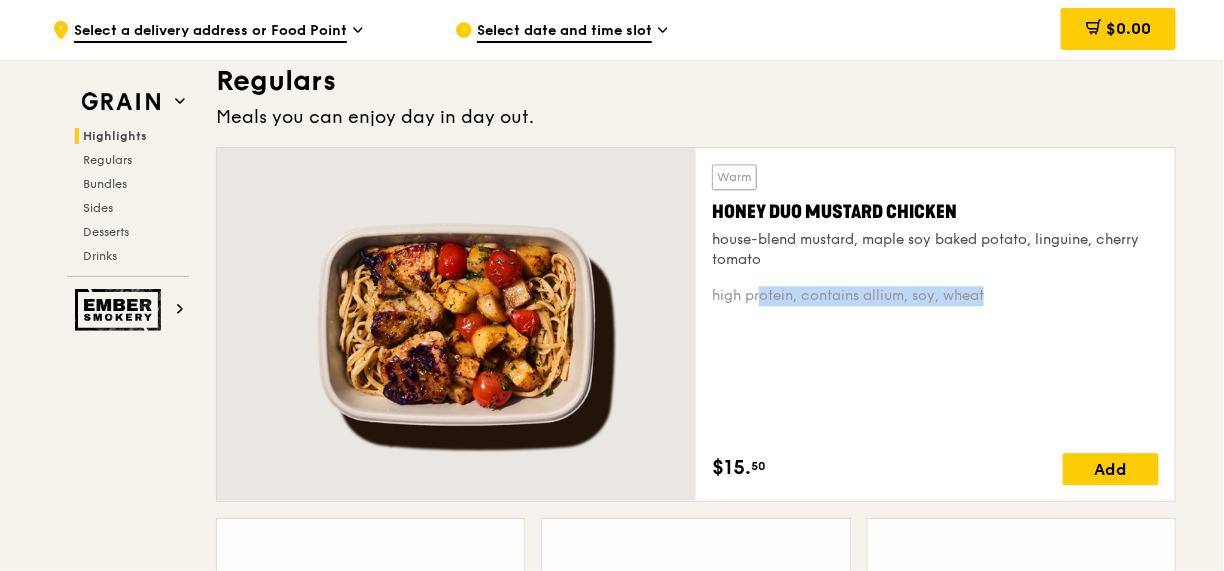 click on "Warm
Honey Duo Mustard Chicken
house-blend mustard, maple soy baked potato, linguine, cherry tomato
high protein, contains allium, soy, wheat
$15.
50
Add" at bounding box center [935, 324] 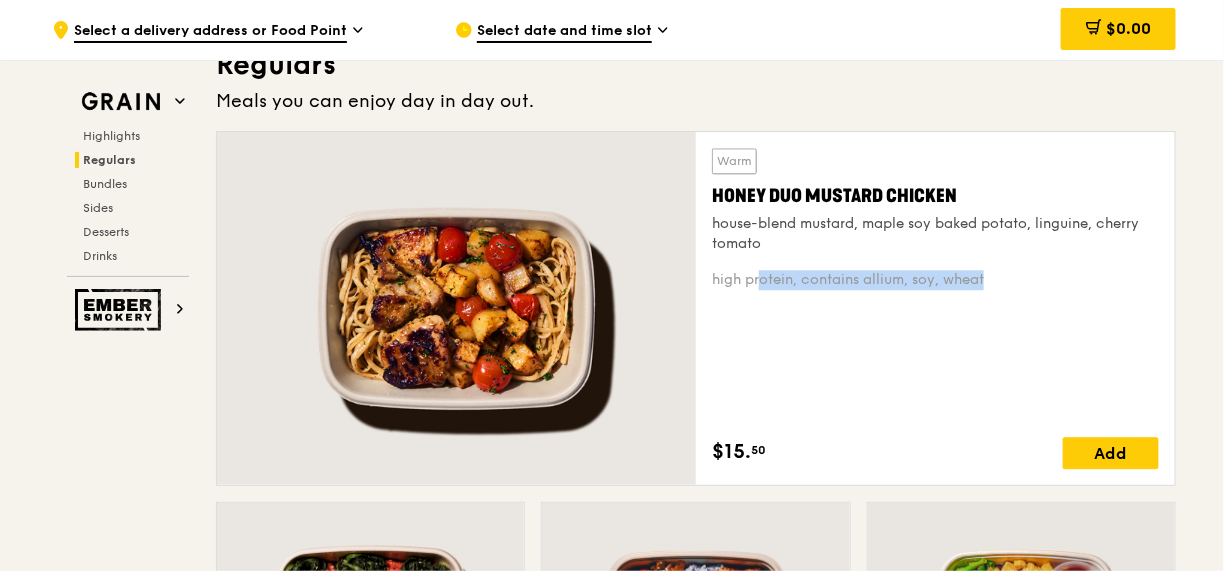 click on "Warm
Honey Duo Mustard Chicken
house-blend mustard, maple soy baked potato, linguine, cherry tomato
high protein, contains allium, soy, wheat
$15.
50
Add" at bounding box center (935, 308) 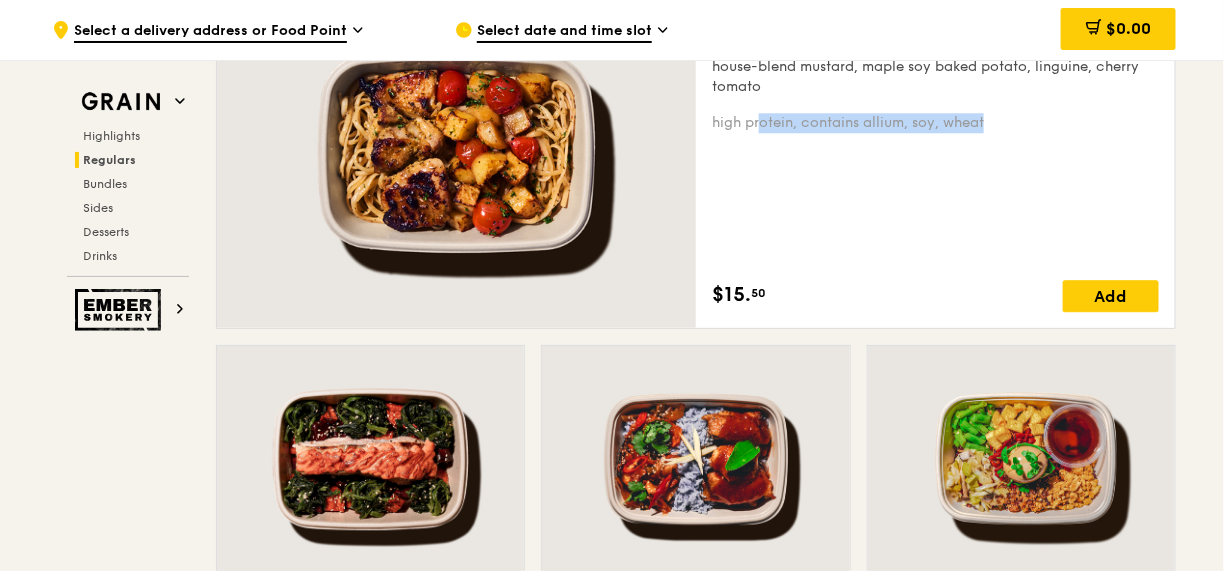 click on "Warm
Honey Duo Mustard Chicken
house-blend mustard, maple soy baked potato, linguine, cherry tomato
high protein, contains allium, soy, wheat
$15.
50
Add" at bounding box center (935, 151) 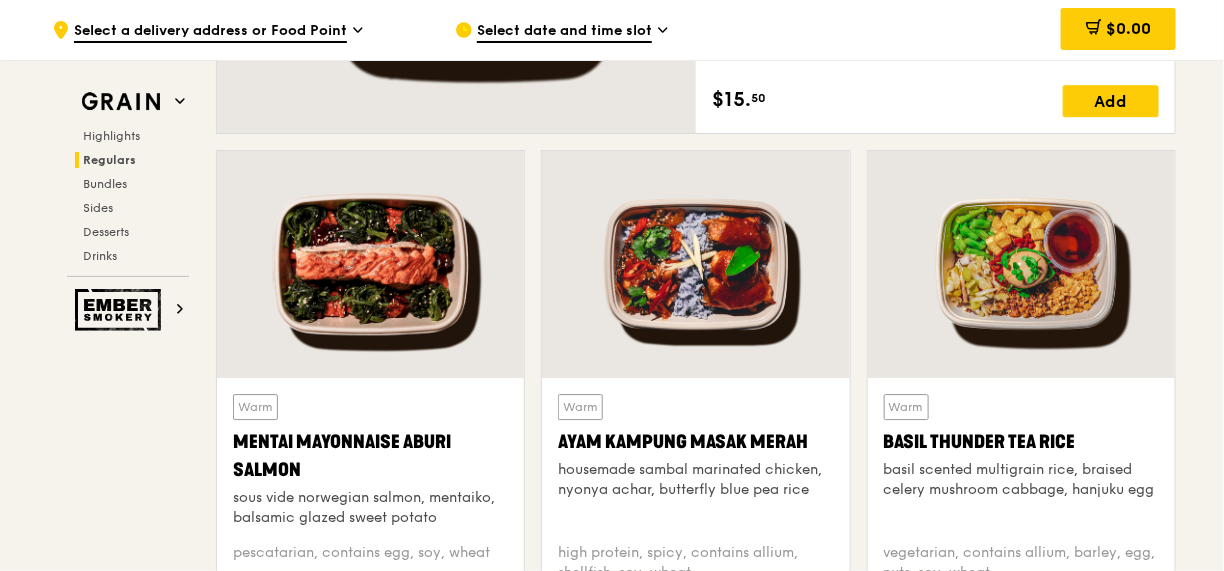 click at bounding box center [695, 264] 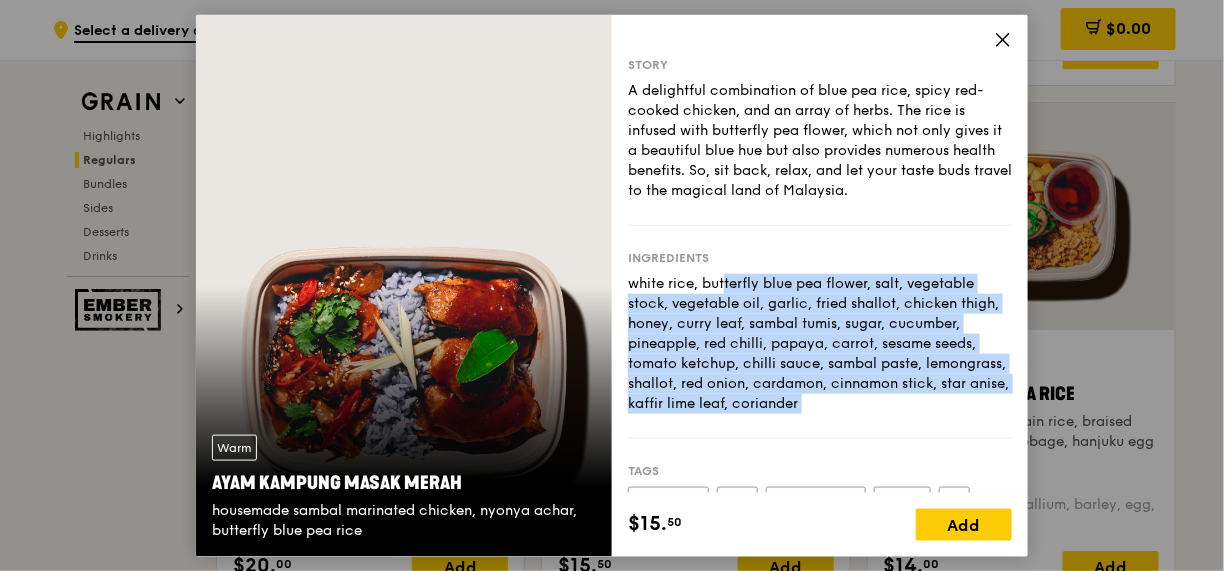 click on "white rice, butterfly blue pea flower, salt, vegetable stock, vegetable oil, garlic, fried shallot, chicken thigh, honey, curry leaf, sambal tumis, sugar, cucumber, pineapple, red chilli, papaya, carrot, sesame seeds, tomato ketchup, chilli sauce, sambal paste, lemongrass, shallot, red onion, cardamon, cinnamon stick, star anise, kaffir lime leaf, coriander" at bounding box center [820, 343] 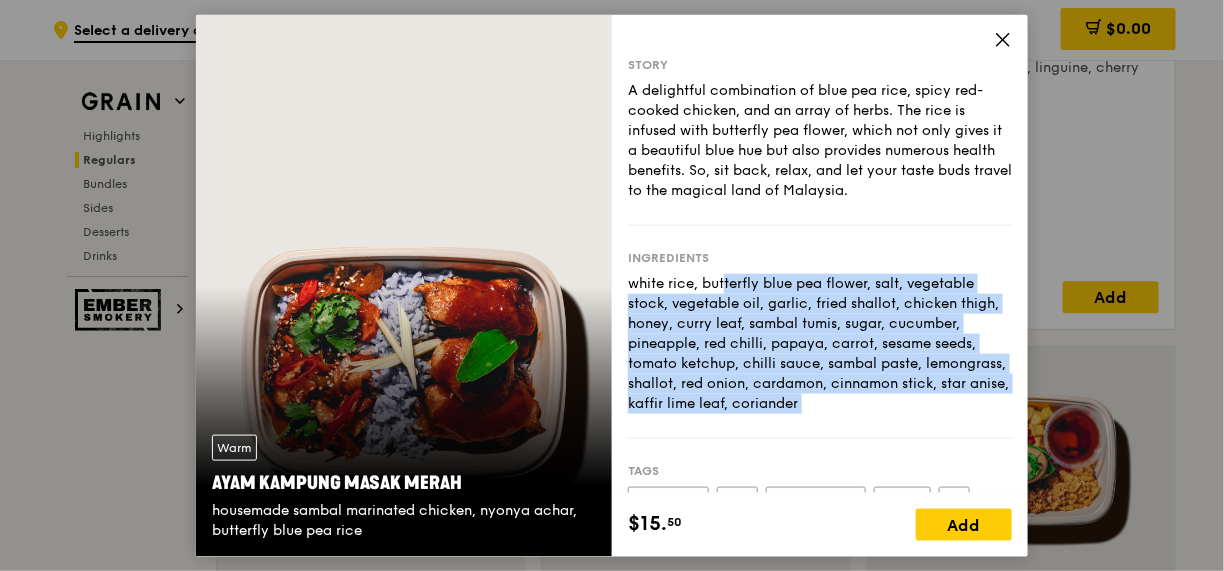 click on "white rice, butterfly blue pea flower, salt, vegetable stock, vegetable oil, garlic, fried shallot, chicken thigh, honey, curry leaf, sambal tumis, sugar, cucumber, pineapple, red chilli, papaya, carrot, sesame seeds, tomato ketchup, chilli sauce, sambal paste, lemongrass, shallot, red onion, cardamon, cinnamon stick, star anise, kaffir lime leaf, coriander" at bounding box center (820, 343) 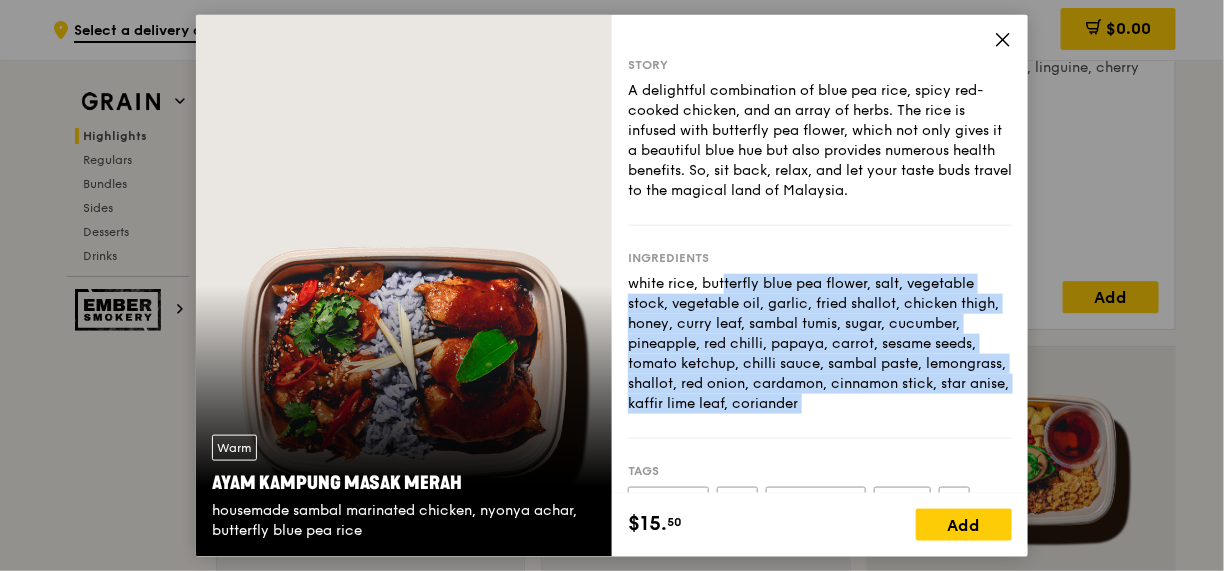 click on "white rice, butterfly blue pea flower, salt, vegetable stock, vegetable oil, garlic, fried shallot, chicken thigh, honey, curry leaf, sambal tumis, sugar, cucumber, pineapple, red chilli, papaya, carrot, sesame seeds, tomato ketchup, chilli sauce, sambal paste, lemongrass, shallot, red onion, cardamon, cinnamon stick, star anise, kaffir lime leaf, coriander" at bounding box center (820, 343) 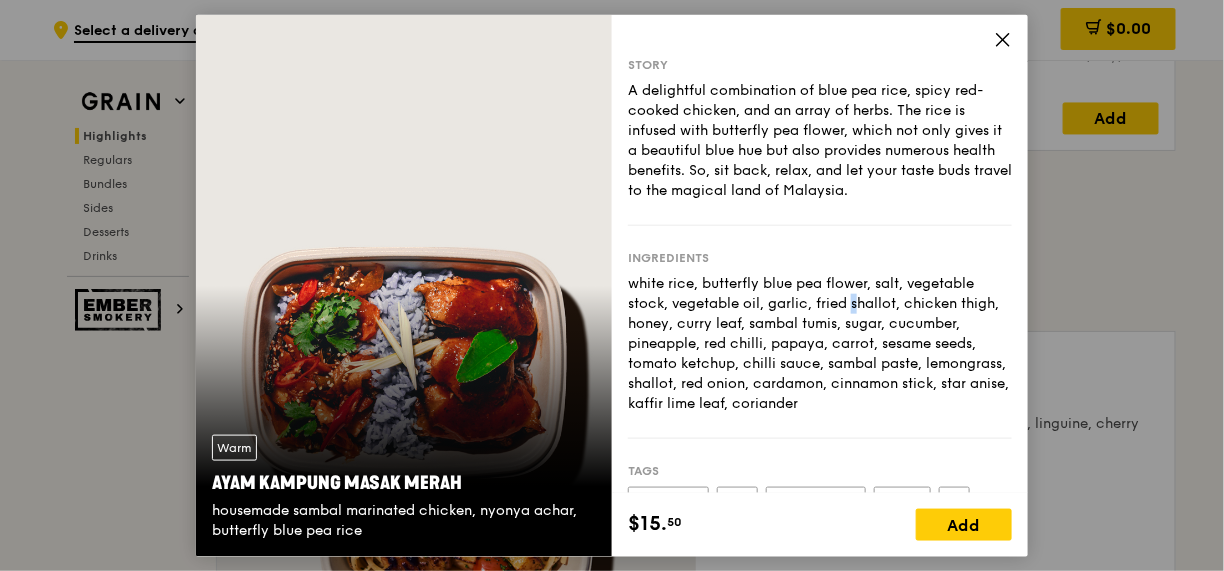 click on "white rice, butterfly blue pea flower, salt, vegetable stock, vegetable oil, garlic, fried shallot, chicken thigh, honey, curry leaf, sambal tumis, sugar, cucumber, pineapple, red chilli, papaya, carrot, sesame seeds, tomato ketchup, chilli sauce, sambal paste, lemongrass, shallot, red onion, cardamon, cinnamon stick, star anise, kaffir lime leaf, coriander" at bounding box center [820, 343] 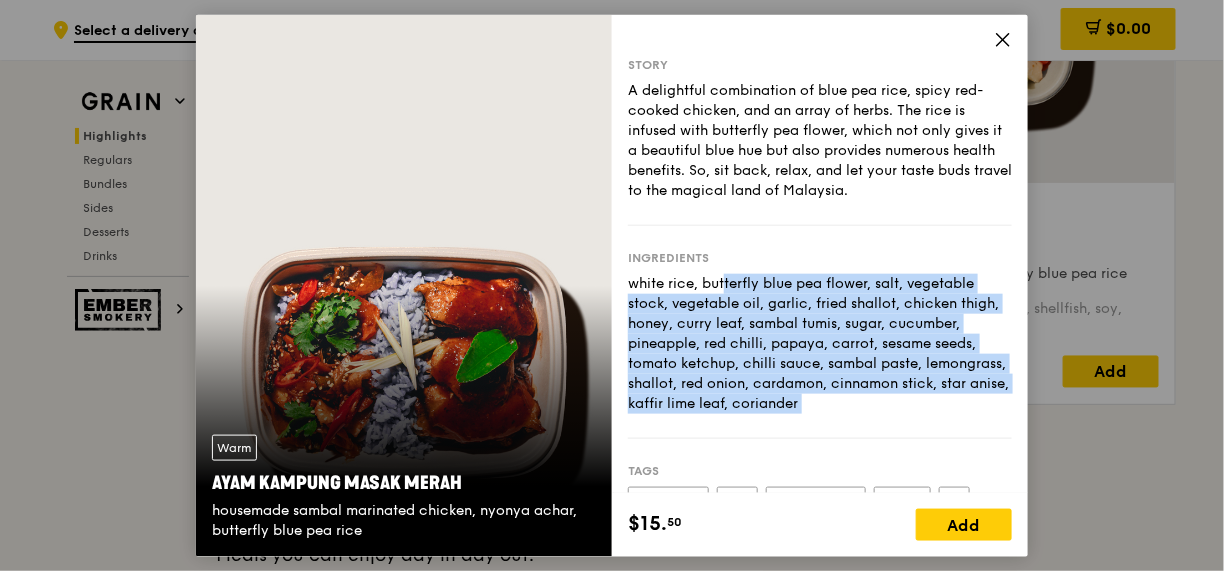 click on "white rice, butterfly blue pea flower, salt, vegetable stock, vegetable oil, garlic, fried shallot, chicken thigh, honey, curry leaf, sambal tumis, sugar, cucumber, pineapple, red chilli, papaya, carrot, sesame seeds, tomato ketchup, chilli sauce, sambal paste, lemongrass, shallot, red onion, cardamon, cinnamon stick, star anise, kaffir lime leaf, coriander" at bounding box center [820, 343] 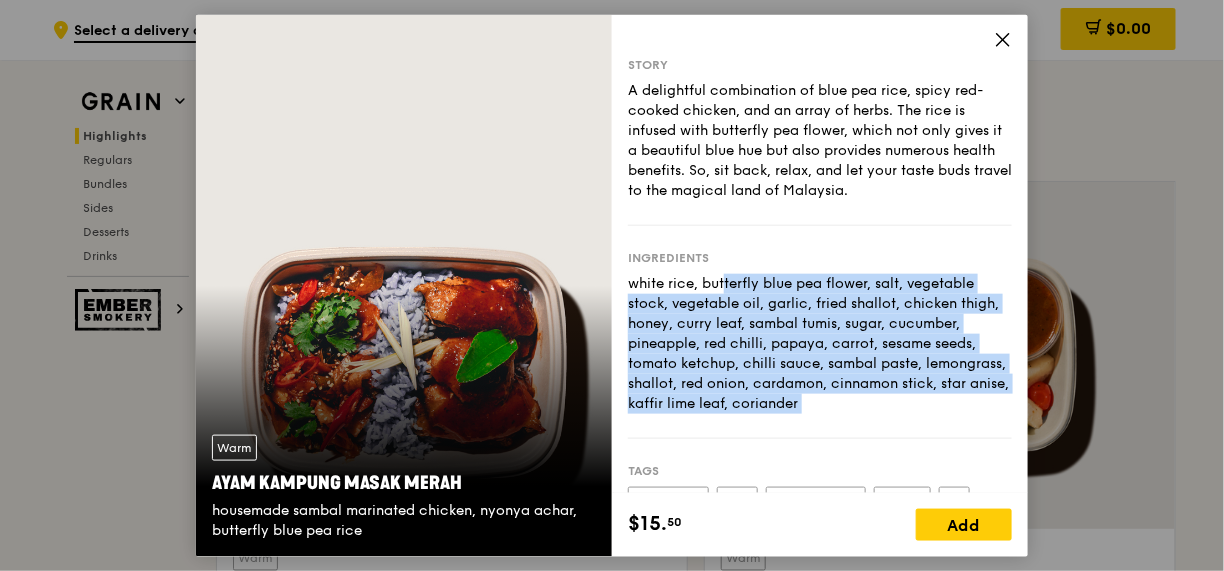 click on "Ingredients
white rice, butterfly blue pea flower, salt, vegetable stock, vegetable oil, garlic, fried shallot, chicken thigh, honey, curry leaf, sambal tumis, sugar, cucumber, pineapple, red chilli, papaya, carrot, sesame seeds, tomato ketchup, chilli sauce, sambal paste, lemongrass, shallot, red onion, cardamon, cinnamon stick, star anise, kaffir lime leaf, coriander" at bounding box center (820, 331) 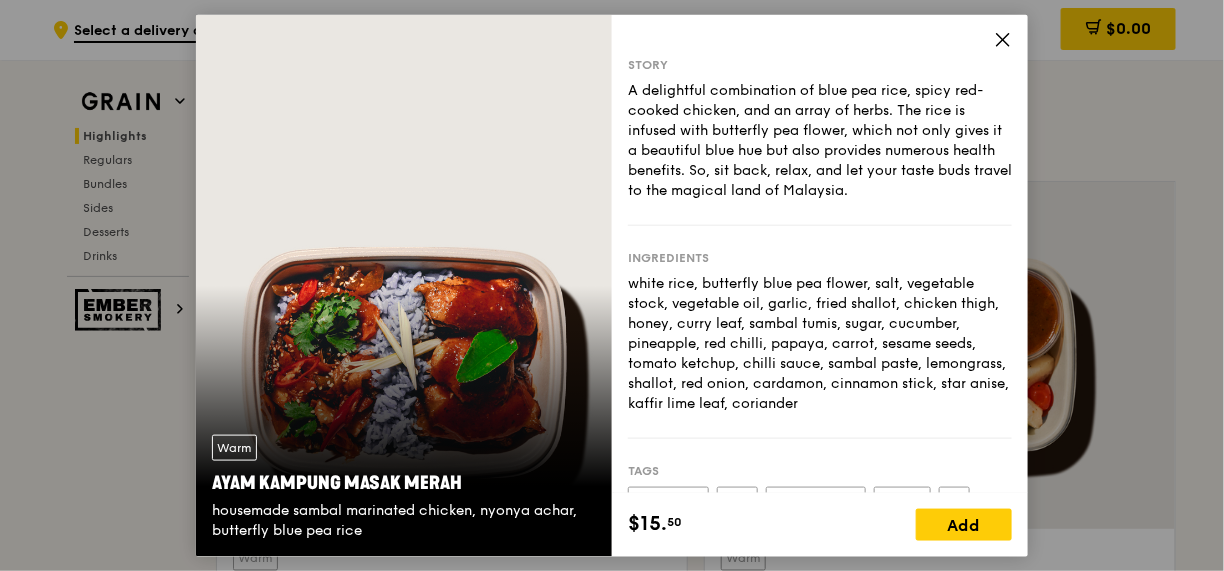 click on "Warm
Ayam Kampung Masak Merah
housemade sambal marinated chicken, nyonya achar, butterfly blue pea rice" at bounding box center [404, 285] 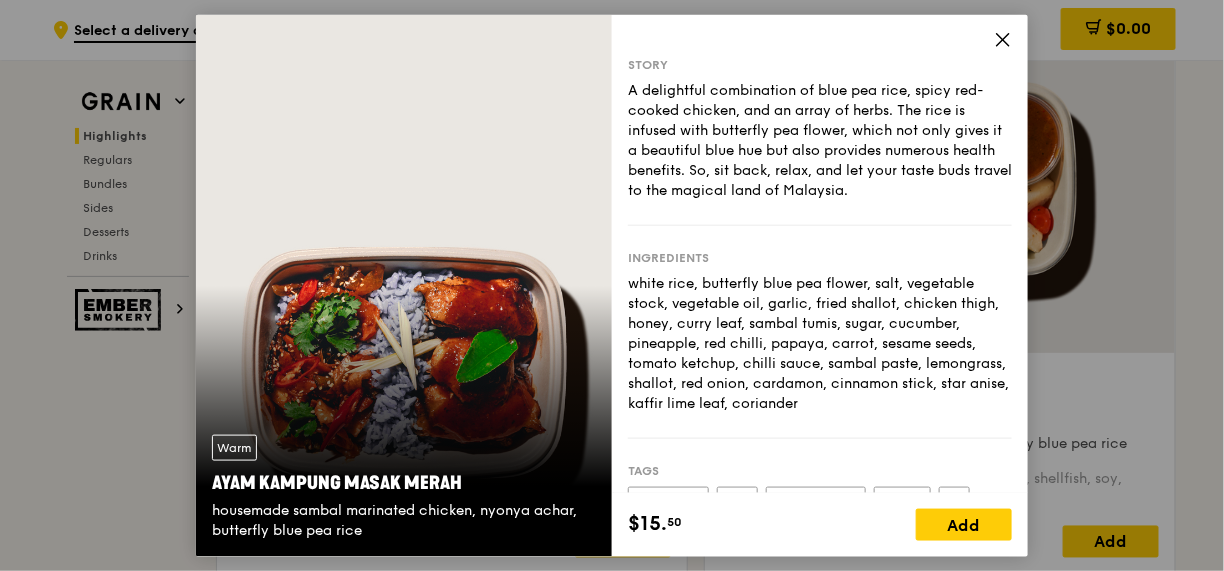 click on "Warm
Ayam Kampung Masak Merah
housemade sambal marinated chicken, nyonya achar, butterfly blue pea rice" at bounding box center [404, 285] 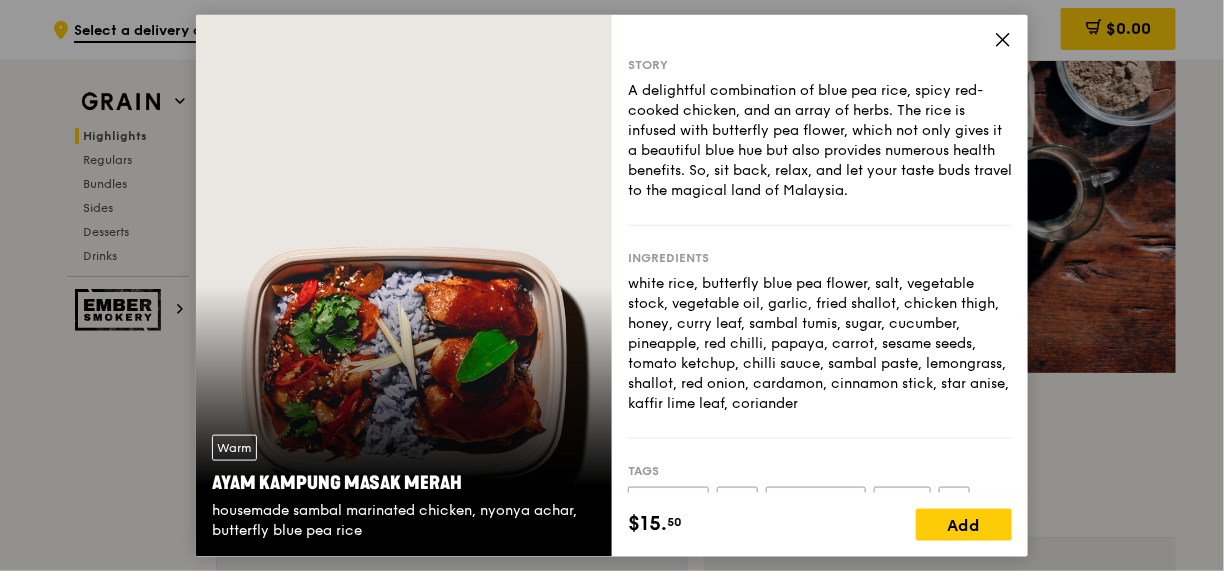 click on "Warm
Ayam Kampung Masak Merah
housemade sambal marinated chicken, nyonya achar, butterfly blue pea rice" at bounding box center [404, 285] 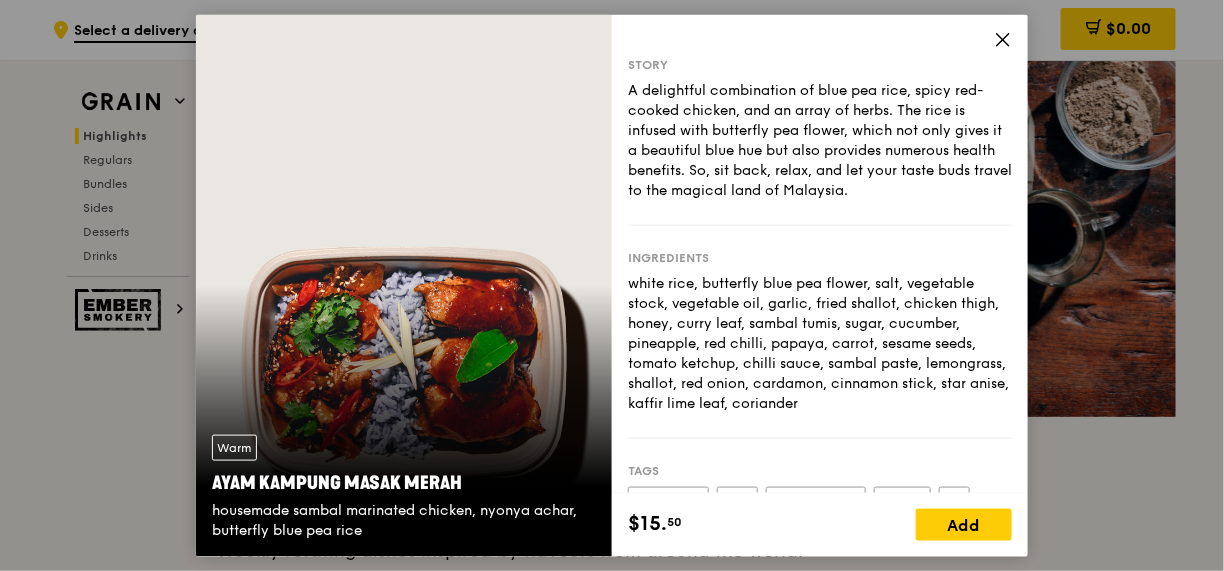 click on "Warm
Ayam Kampung Masak Merah
housemade sambal marinated chicken, nyonya achar, butterfly blue pea rice" at bounding box center (404, 285) 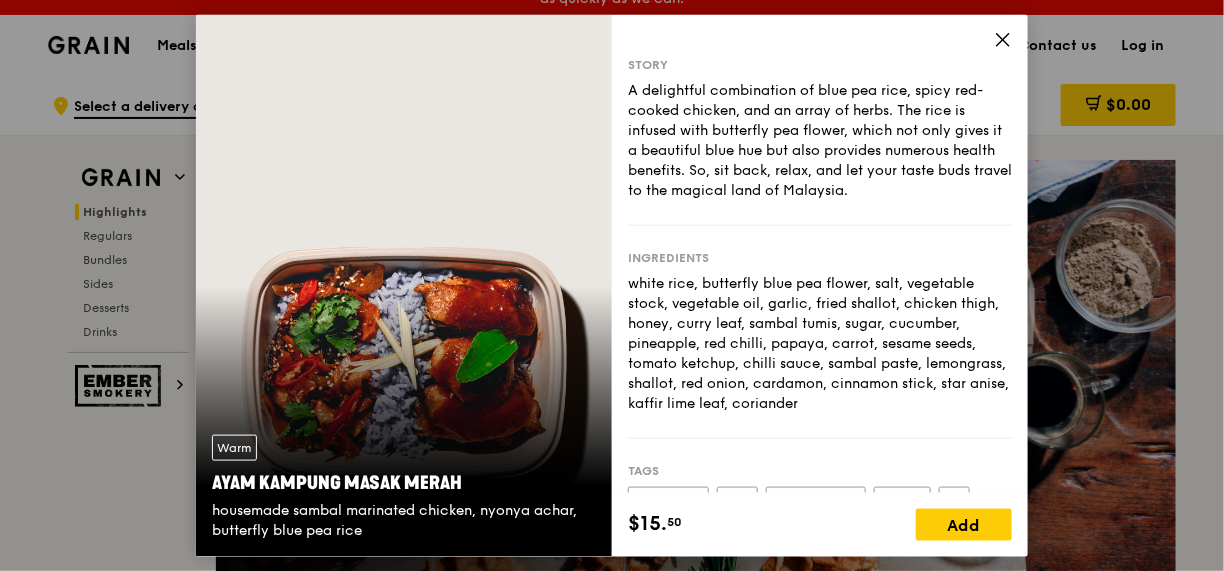 scroll, scrollTop: 0, scrollLeft: 0, axis: both 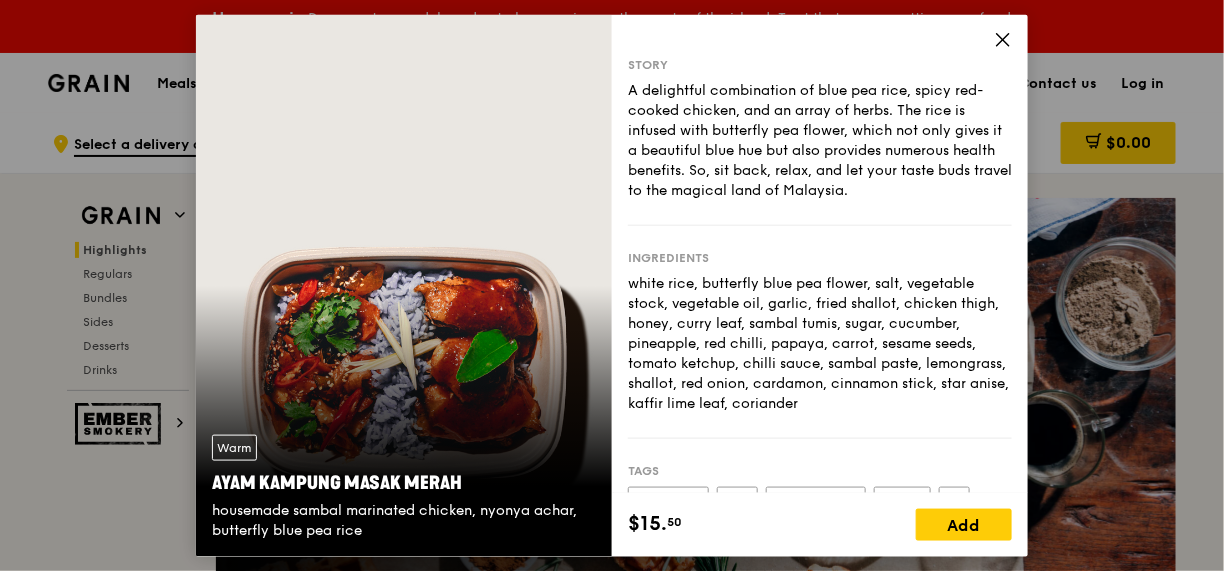 click on "Warm
Ayam Kampung Masak Merah
housemade sambal marinated chicken, nyonya achar, butterfly blue pea rice" at bounding box center [404, 285] 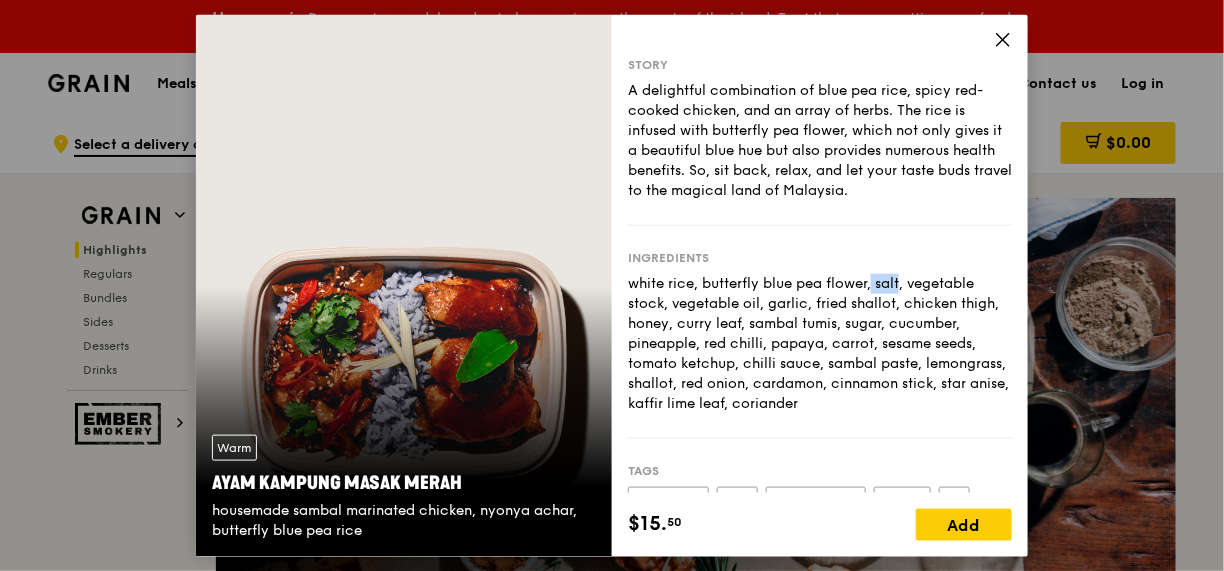 drag, startPoint x: 783, startPoint y: 270, endPoint x: 883, endPoint y: 283, distance: 100.84146 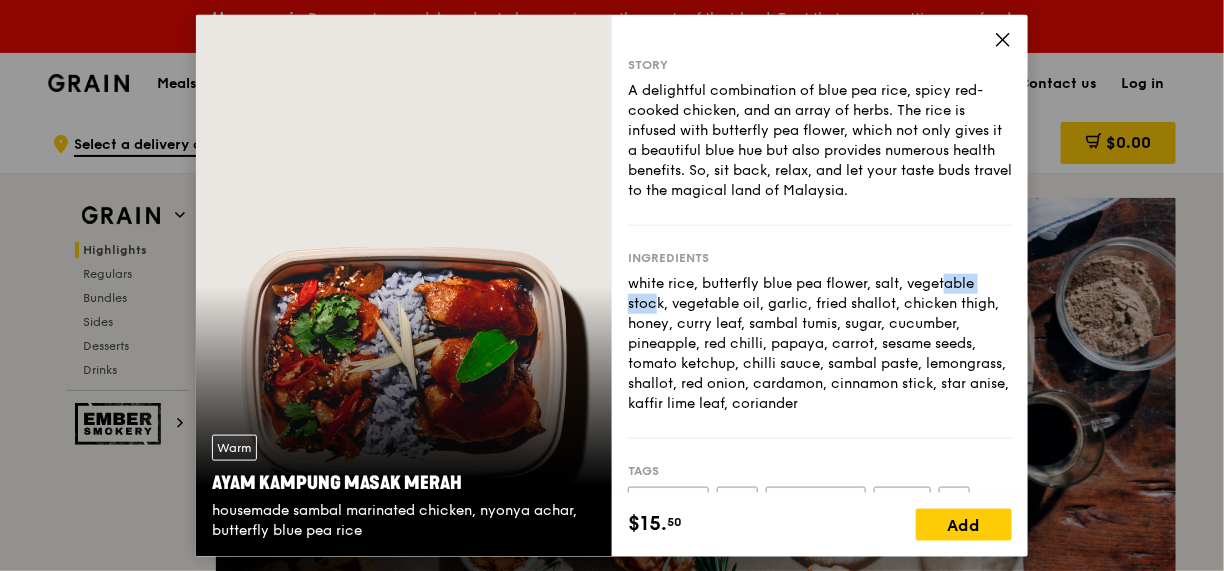 drag, startPoint x: 883, startPoint y: 283, endPoint x: 976, endPoint y: 259, distance: 96.04687 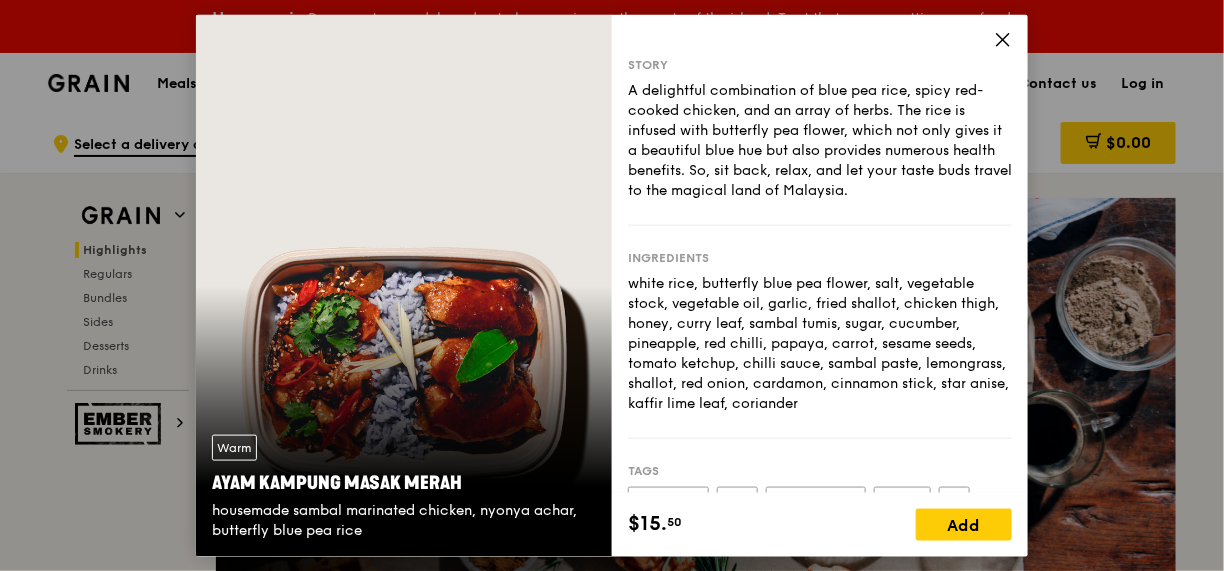 click on "Ingredients
white rice, butterfly blue pea flower, salt, vegetable stock, vegetable oil, garlic, fried shallot, chicken thigh, honey, curry leaf, sambal tumis, sugar, cucumber, pineapple, red chilli, papaya, carrot, sesame seeds, tomato ketchup, chilli sauce, sambal paste, lemongrass, shallot, red onion, cardamon, cinnamon stick, star anise, kaffir lime leaf, coriander" at bounding box center [820, 331] 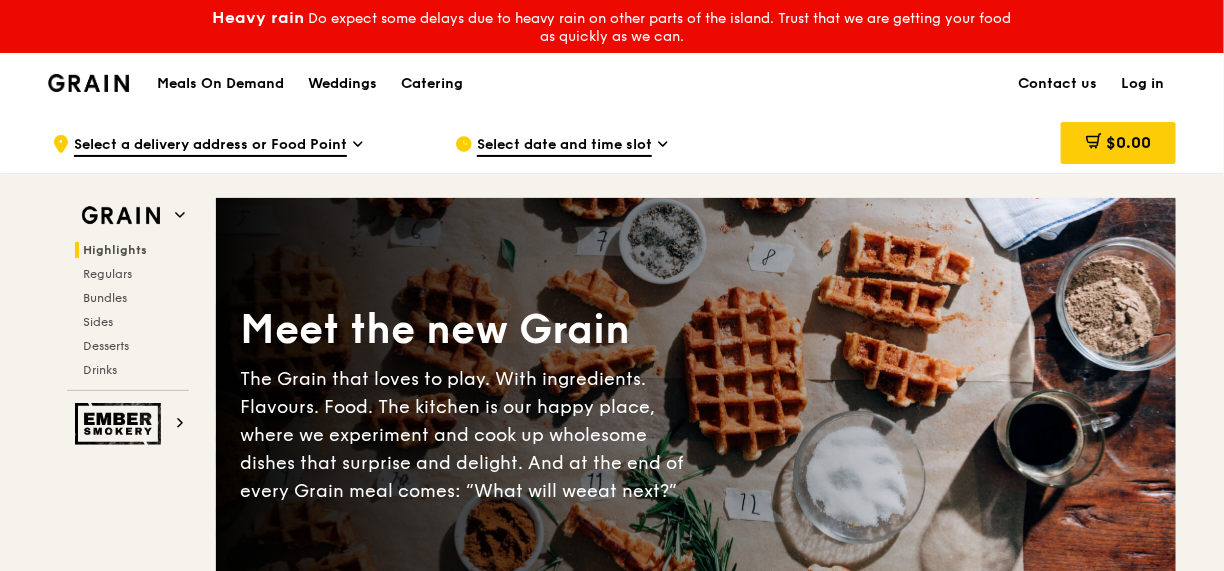 click on "Meet the new Grain The Grain that loves to play. With ingredients. Flavours. Food. The kitchen is our happy place, where we experiment and cook up wholesome dishes that surprise and delight. And at the end of every Grain meal comes: “What will we  eat next?”" at bounding box center (696, 408) 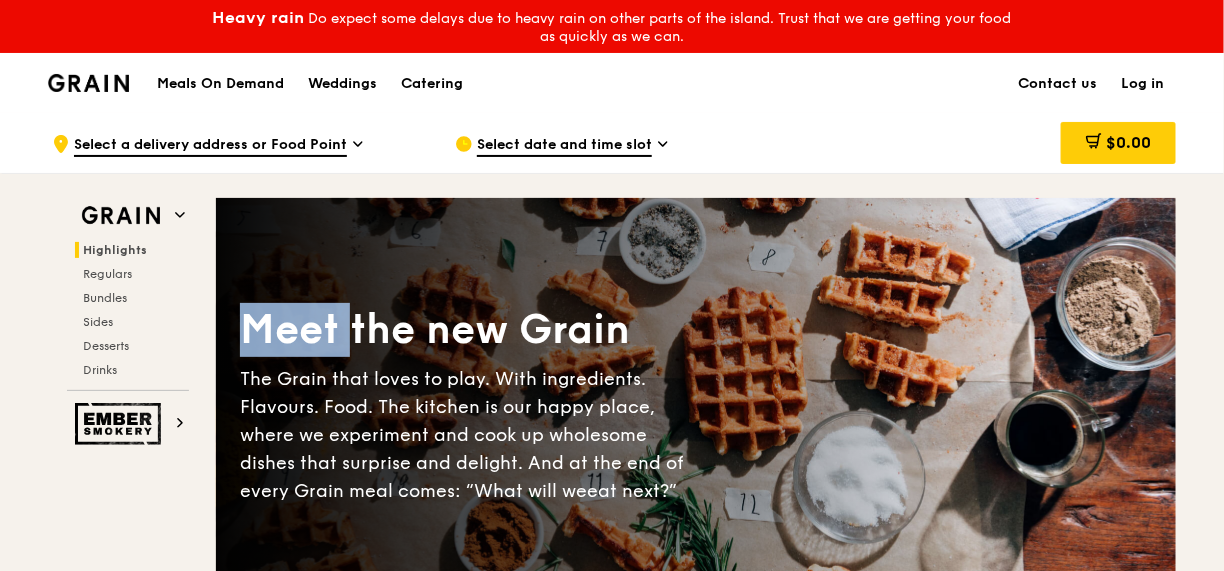 click on "Meet the new Grain The Grain that loves to play. With ingredients. Flavours. Food. The kitchen is our happy place, where we experiment and cook up wholesome dishes that surprise and delight. And at the end of every Grain meal comes: “What will we  eat next?”" at bounding box center [696, 408] 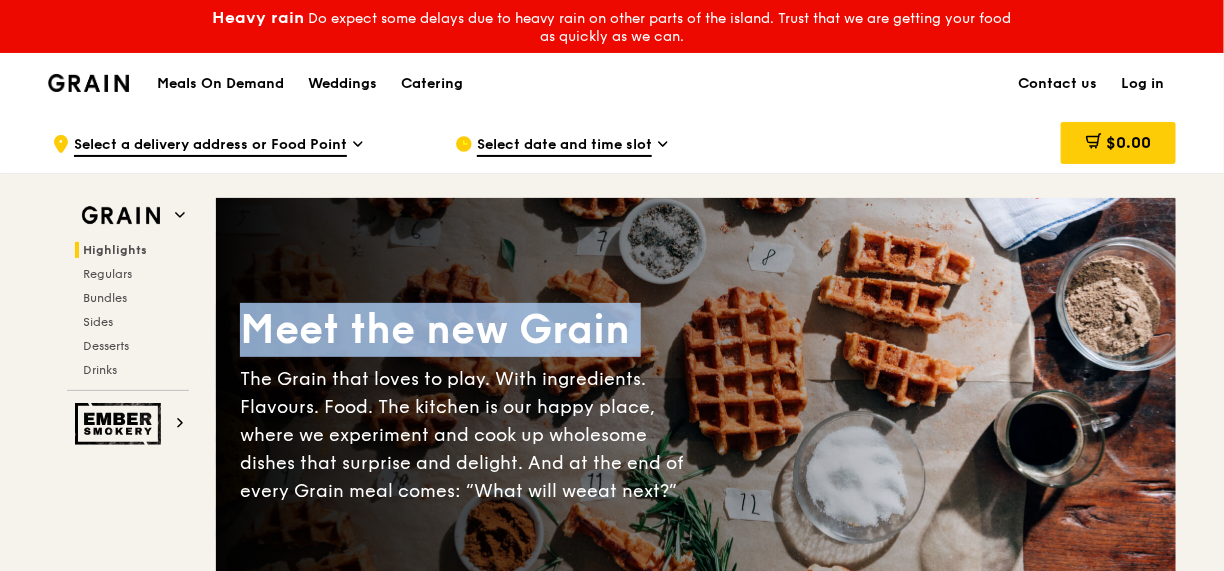 drag, startPoint x: 1094, startPoint y: 242, endPoint x: 781, endPoint y: 287, distance: 316.2183 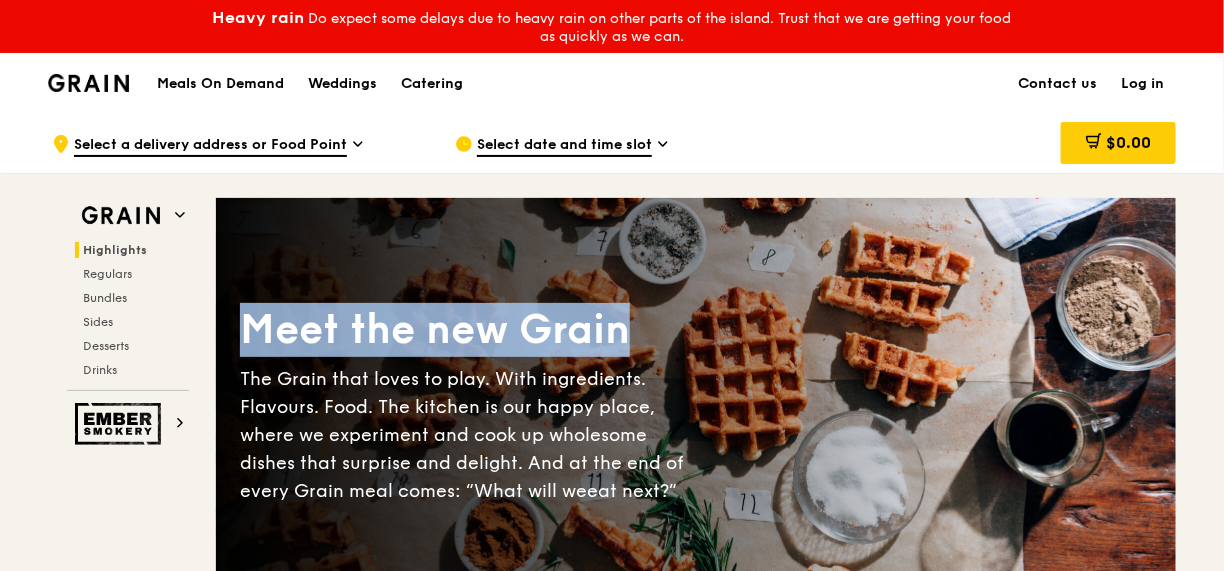 drag, startPoint x: 781, startPoint y: 287, endPoint x: 734, endPoint y: 285, distance: 47.042534 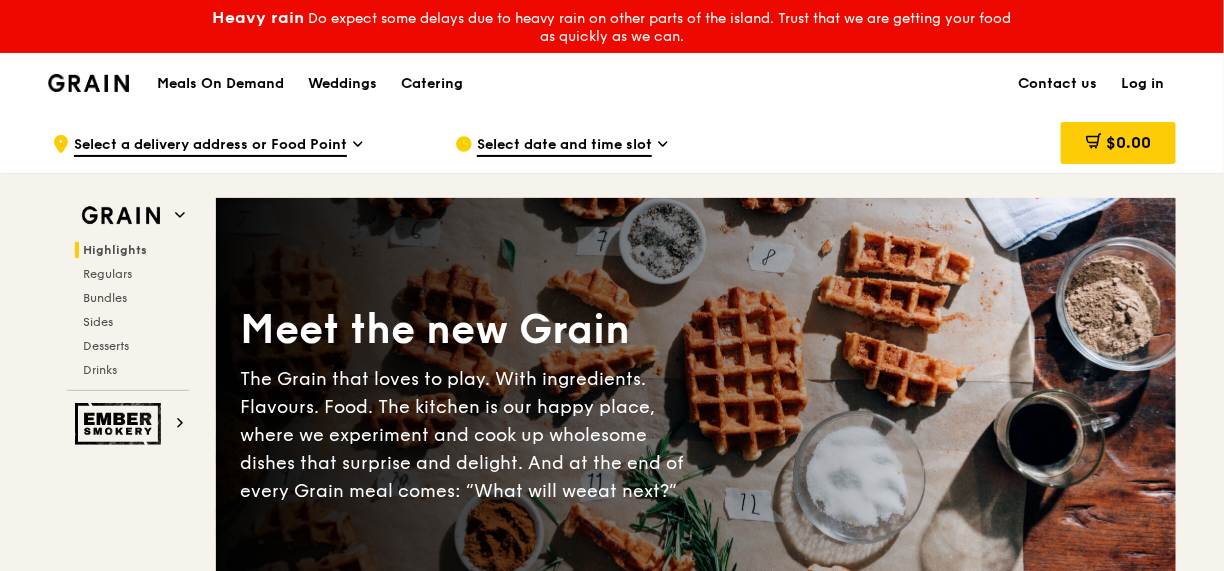click on "Meet the new Grain The Grain that loves to play. With ingredients. Flavours. Food. The kitchen is our happy place, where we experiment and cook up wholesome dishes that surprise and delight. And at the end of every Grain meal comes: “What will we  eat next?”" at bounding box center (696, 408) 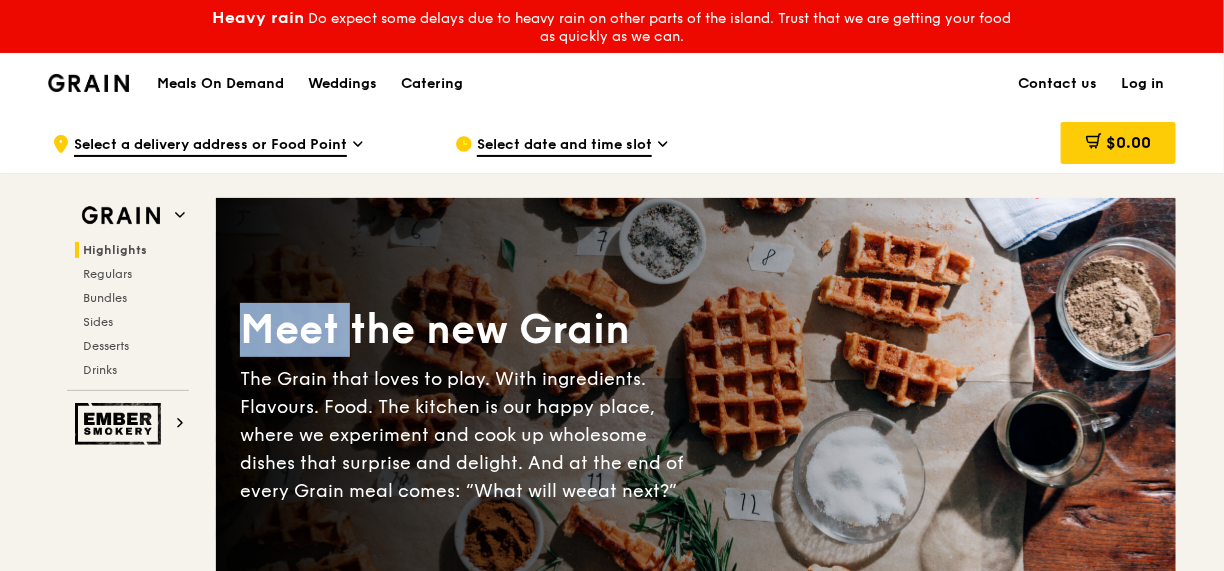 click on "Meet the new Grain The Grain that loves to play. With ingredients. Flavours. Food. The kitchen is our happy place, where we experiment and cook up wholesome dishes that surprise and delight. And at the end of every Grain meal comes: “What will we  eat next?”" at bounding box center (696, 408) 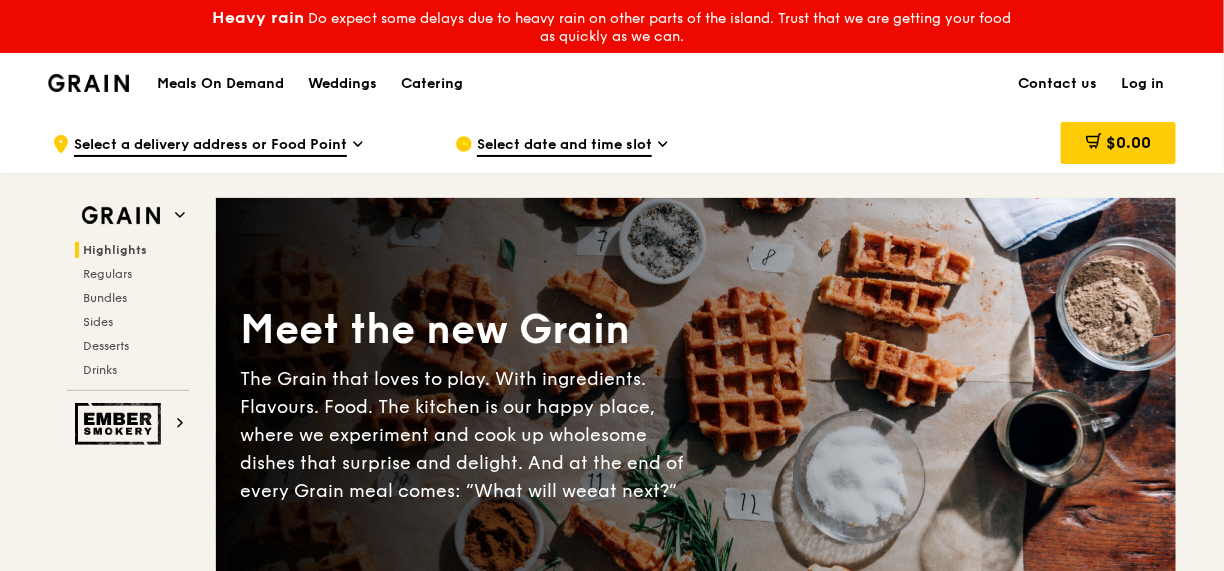 click on "Meet the new Grain The Grain that loves to play. With ingredients. Flavours. Food. The kitchen is our happy place, where we experiment and cook up wholesome dishes that surprise and delight. And at the end of every Grain meal comes: “What will we  eat next?”" at bounding box center (696, 408) 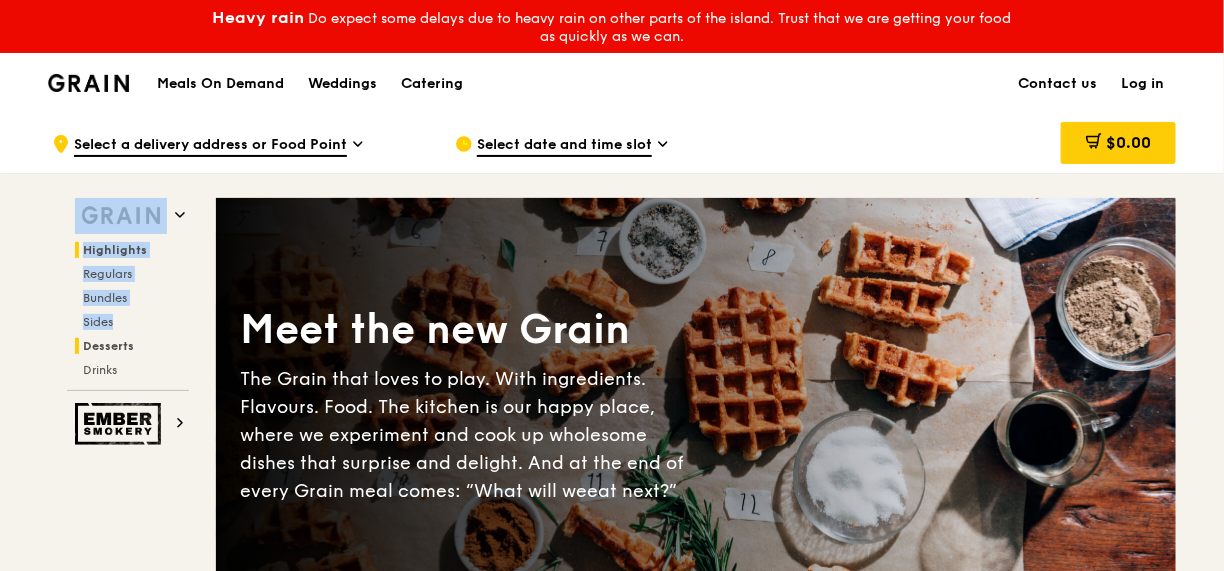 click on "Grain
Highlights
Regulars
Bundles
Sides
Desserts
Drinks
Ember Smokery
Meet the new Grain The Grain that loves to play. With ingredients. Flavours. Food. The kitchen is our happy place, where we experiment and cook up wholesome dishes that surprise and delight. And at the end of every Grain meal comes: “What will we  eat next?”
Highlights
Weekly rotating dishes inspired by flavours from around the world.
Warm
Grain's Curry Chicken Stew (and buns)
nyonya curry paste, mini bread roll, roasted potato
spicy, contains allium, dairy, egg, soy, wheat
$15.
00
Add
Warm
Assam Spiced Fish Curry
assam spiced broth, baked white fish, butterfly blue pea rice
pescatarian, spicy, contains allium, egg, nuts, shellfish, soy, wheat
$14.
50
Add
$6." at bounding box center (612, 4361) 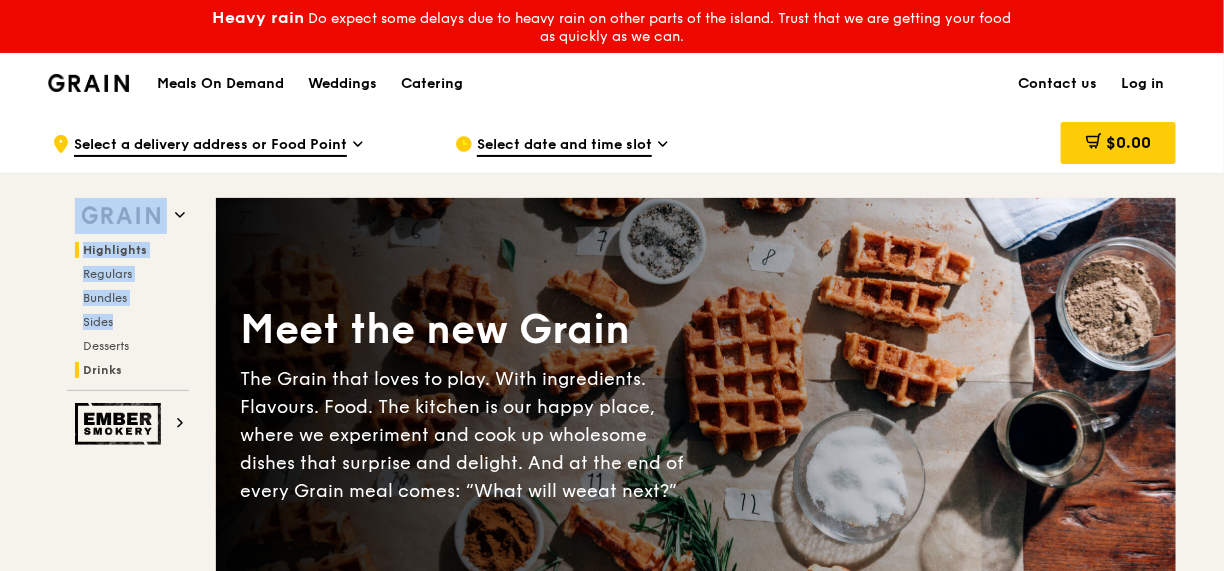 drag, startPoint x: 167, startPoint y: 346, endPoint x: 132, endPoint y: 345, distance: 35.014282 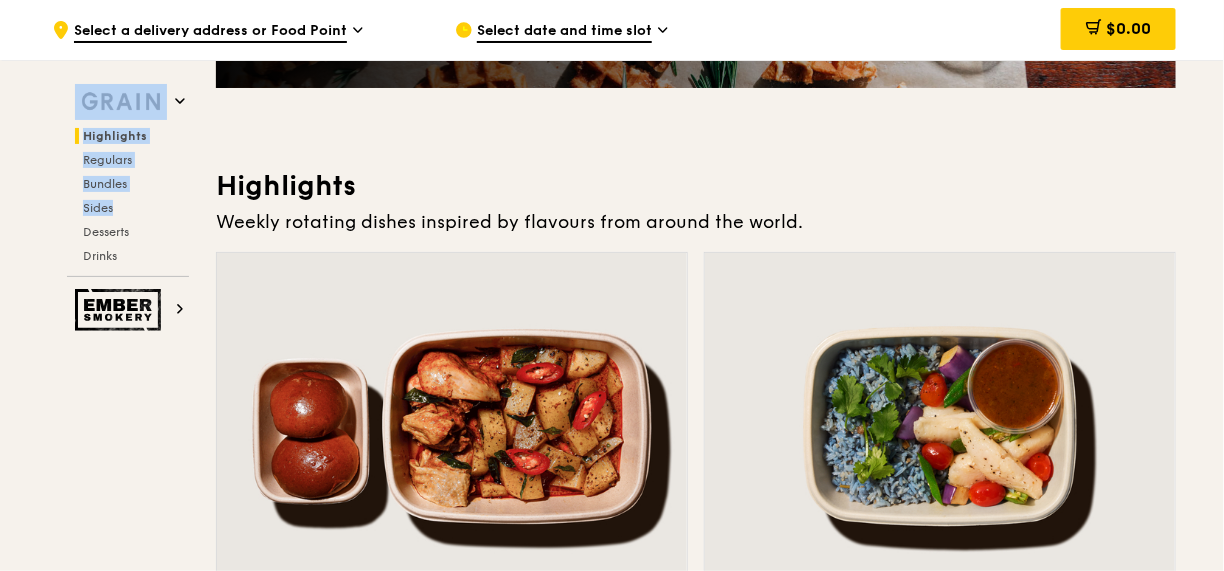 drag, startPoint x: 121, startPoint y: 345, endPoint x: 138, endPoint y: 339, distance: 18.027756 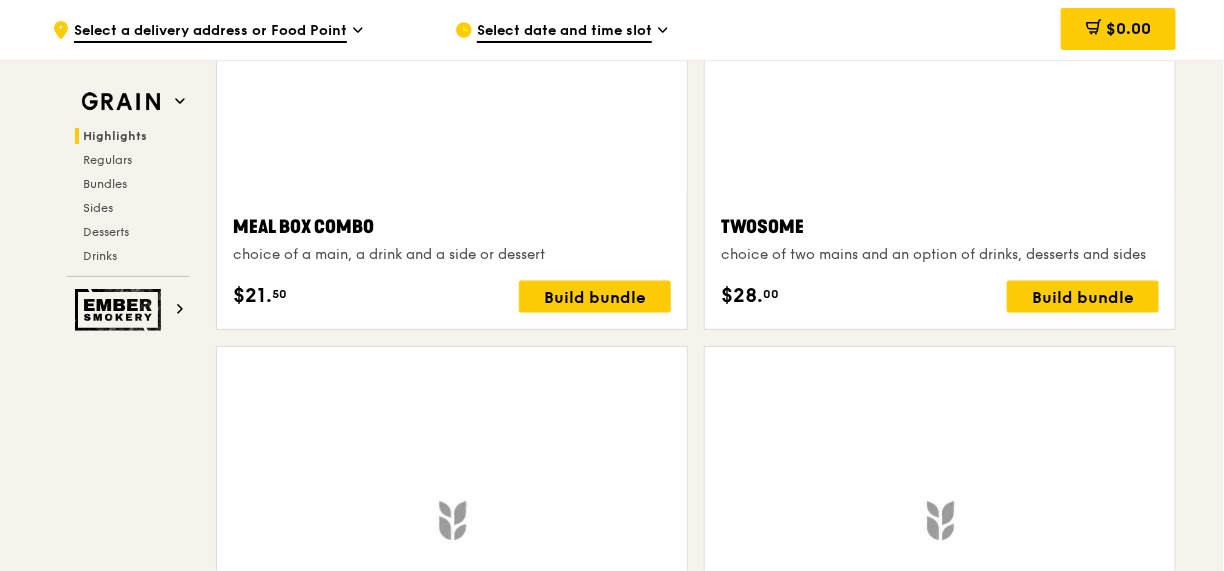click on "Grain
Highlights
Regulars
Bundles
Sides
Desserts
Drinks
Ember Smokery
Meet the new Grain The Grain that loves to play. With ingredients. Flavours. Food. The kitchen is our happy place, where we experiment and cook up wholesome dishes that surprise and delight. And at the end of every Grain meal comes: “What will we  eat next?”
Highlights
Weekly rotating dishes inspired by flavours from around the world.
Warm
Grain's Curry Chicken Stew (and buns)
nyonya curry paste, mini bread roll, roasted potato
spicy, contains allium, dairy, egg, soy, wheat
$15.
00
Add
Warm
Assam Spiced Fish Curry
assam spiced broth, baked white fish, butterfly blue pea rice
pescatarian, spicy, contains allium, egg, nuts, shellfish, soy, wheat
$14.
50
Add
$6." at bounding box center [612, 1115] 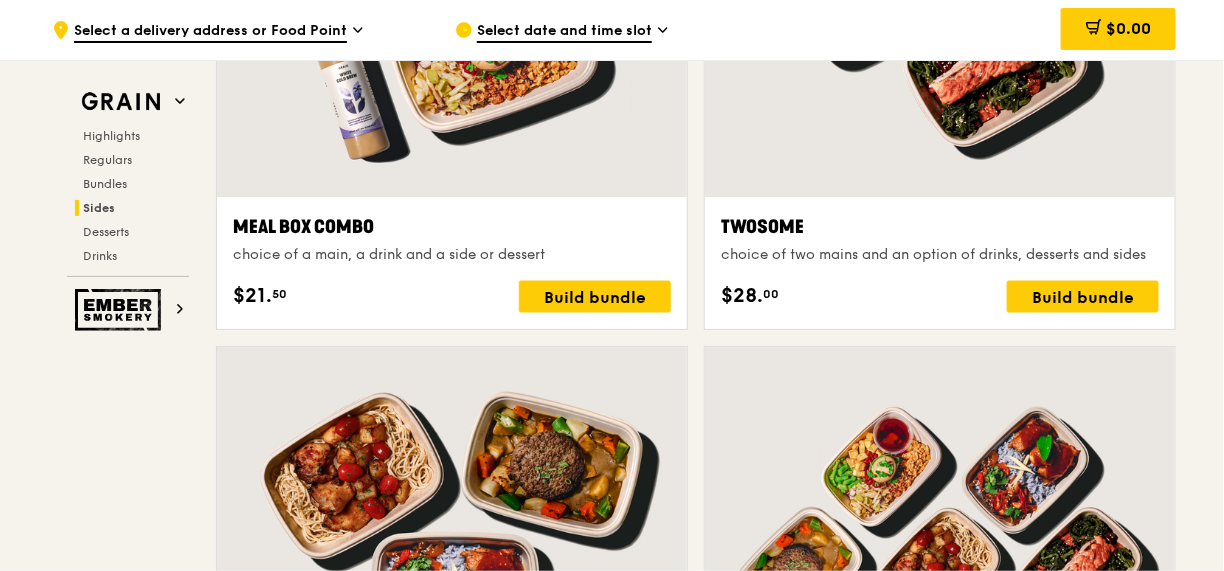 click on "Grain
Highlights
Regulars
Bundles
Sides
Desserts
Drinks
Ember Smokery
Meet the new Grain The Grain that loves to play. With ingredients. Flavours. Food. The kitchen is our happy place, where we experiment and cook up wholesome dishes that surprise and delight. And at the end of every Grain meal comes: “What will we  eat next?”
Highlights
Weekly rotating dishes inspired by flavours from around the world.
Warm
Grain's Curry Chicken Stew (and buns)
nyonya curry paste, mini bread roll, roasted potato
spicy, contains allium, dairy, egg, soy, wheat
$15.
00
Add
Warm
Assam Spiced Fish Curry
assam spiced broth, baked white fish, butterfly blue pea rice
pescatarian, spicy, contains allium, egg, nuts, shellfish, soy, wheat
$14.
50
Add
$6." at bounding box center [612, 1115] 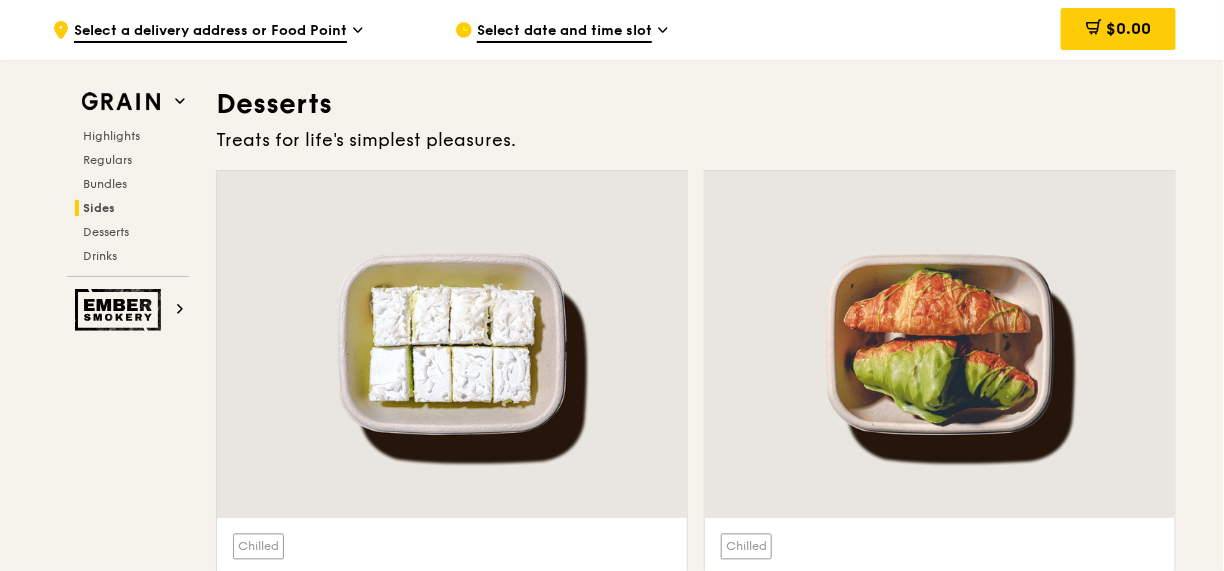 click on "Grain
Highlights
Regulars
Bundles
Sides
Desserts
Drinks
Ember Smokery
Meet the new Grain The Grain that loves to play. With ingredients. Flavours. Food. The kitchen is our happy place, where we experiment and cook up wholesome dishes that surprise and delight. And at the end of every Grain meal comes: “What will we  eat next?”
Highlights
Weekly rotating dishes inspired by flavours from around the world.
Warm
Grain's Curry Chicken Stew (and buns)
nyonya curry paste, mini bread roll, roasted potato
spicy, contains allium, dairy, egg, soy, wheat
$15.
00
Add
Warm
Assam Spiced Fish Curry
assam spiced broth, baked white fish, butterfly blue pea rice
pescatarian, spicy, contains allium, egg, nuts, shellfish, soy, wheat
$14.
50
Add
$6." at bounding box center (612, -1383) 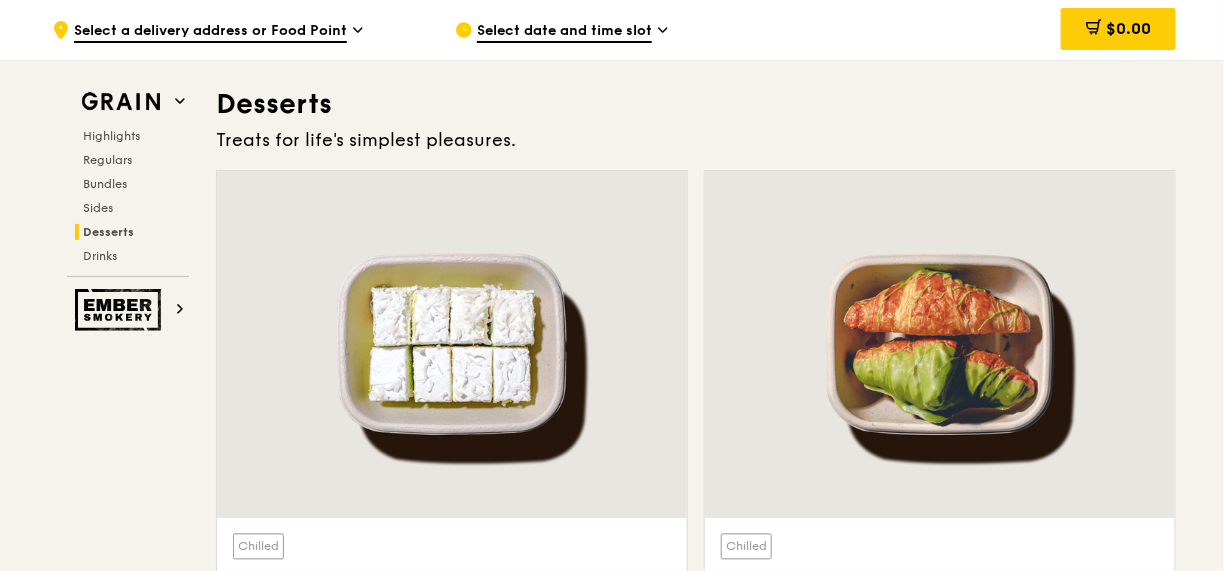 drag, startPoint x: 141, startPoint y: 338, endPoint x: 483, endPoint y: 241, distance: 355.4898 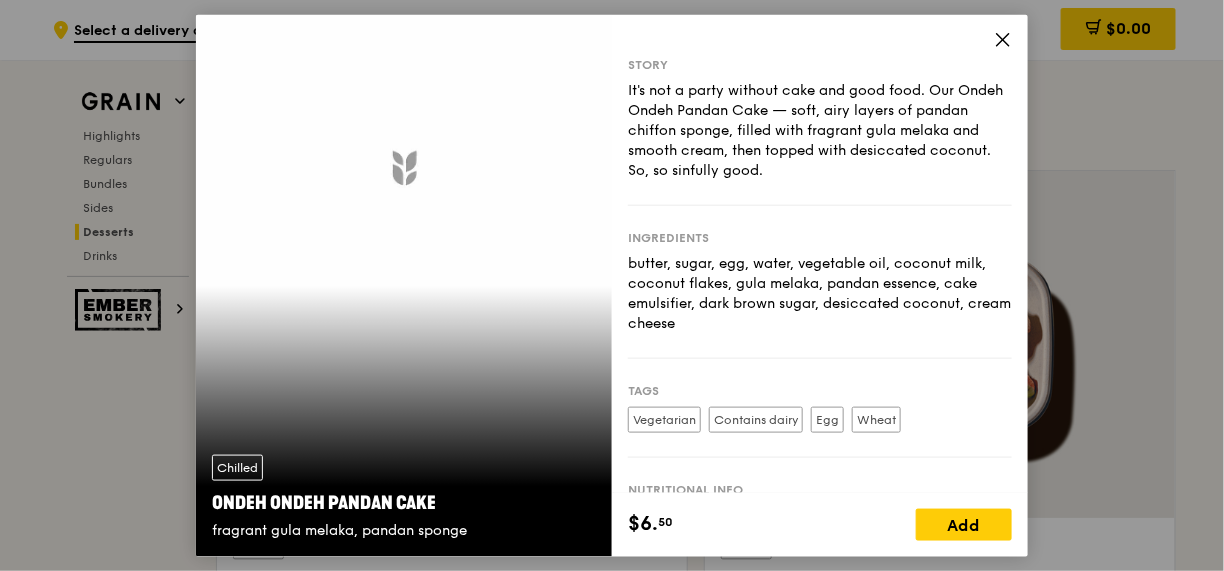 click on "Chilled
Ondeh Ondeh Pandan Cake
fragrant gula melaka, pandan sponge" at bounding box center [404, 285] 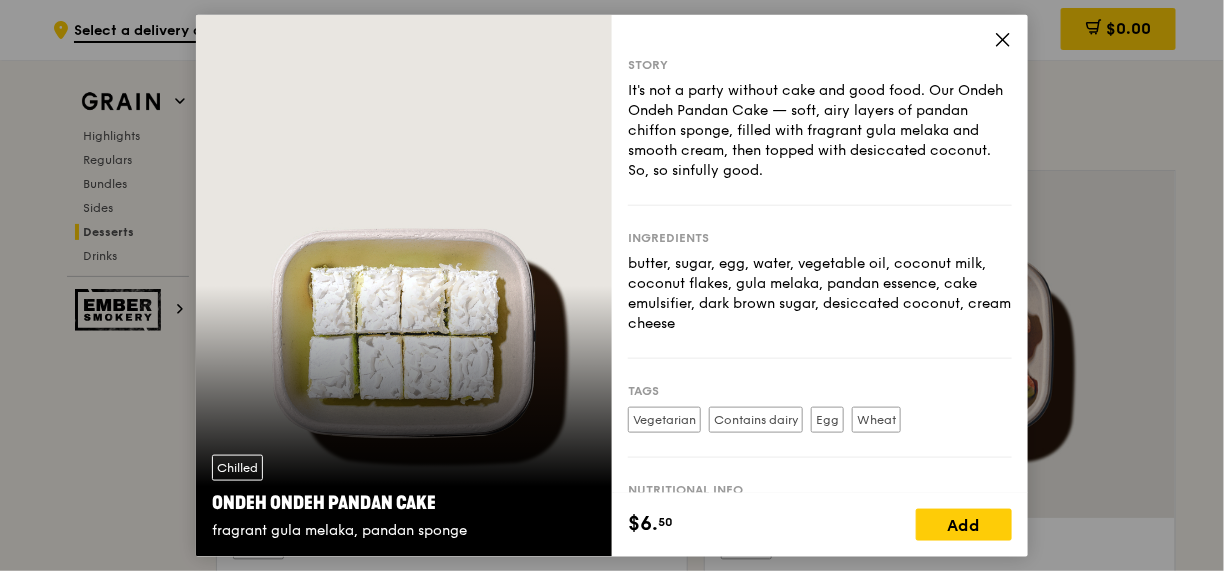 click on "Chilled
Ondeh Ondeh Pandan Cake
fragrant gula melaka, pandan sponge" at bounding box center (404, 285) 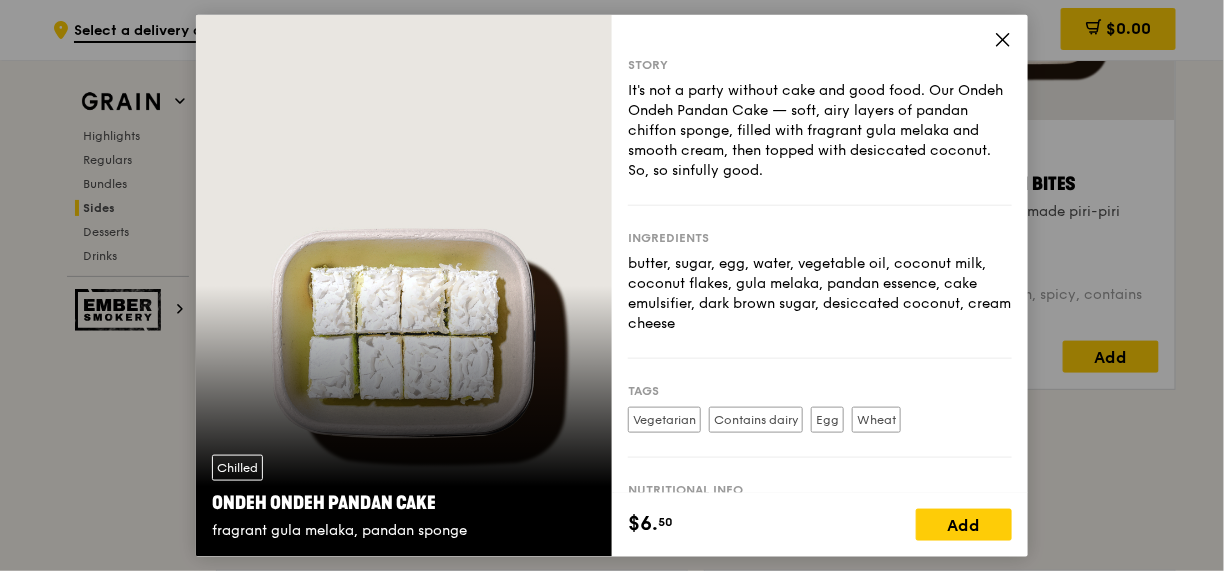 click on "Heavy rain
Do expect some delays due to heavy rain on other parts of the island. Trust that we are getting your food as quickly as we can.
Grain logo
Meals On Demand
Weddings
Catering
Contact us
Log in
.cls-1 {
fill: none;
stroke: #fff;
stroke-linecap: round;
stroke-linejoin: round;
stroke-width: 1.5px;
}
.cls-2 {
fill: #fecc07;
}
.cls-2, .cls-3 {
stroke-width: 0px;
}
.cls-3 {
fill: #fff;
fill-rule: evenodd;
}
Select a delivery address or Food Point
Select date and time slot
[PRICE]
Grain
Highlights
Regulars
Bundles" at bounding box center [612, -752] 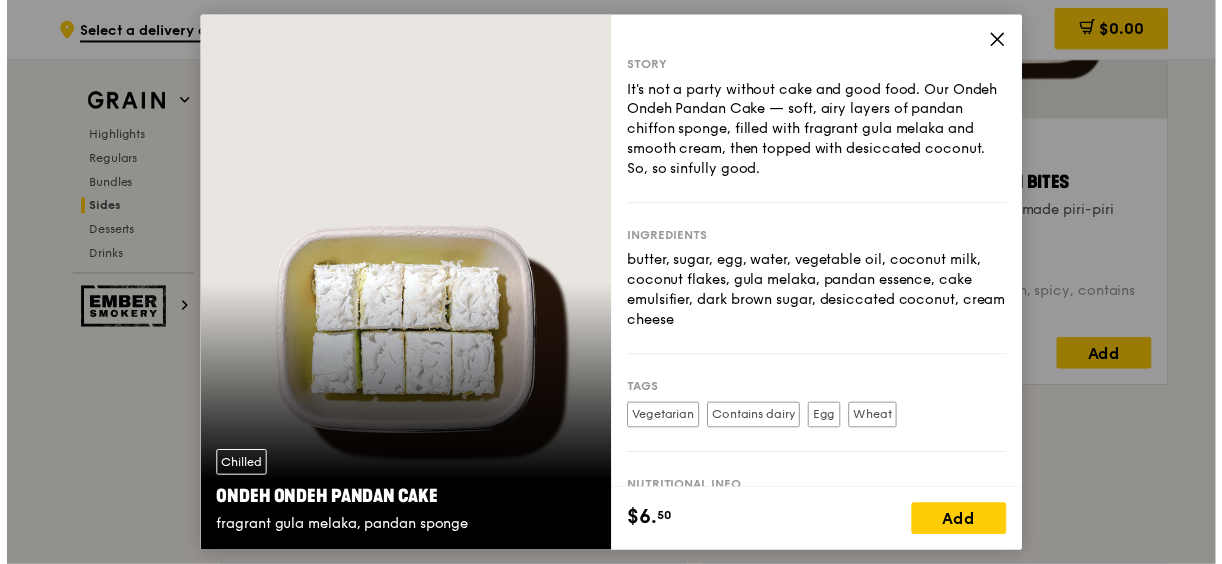 scroll, scrollTop: 5256, scrollLeft: 0, axis: vertical 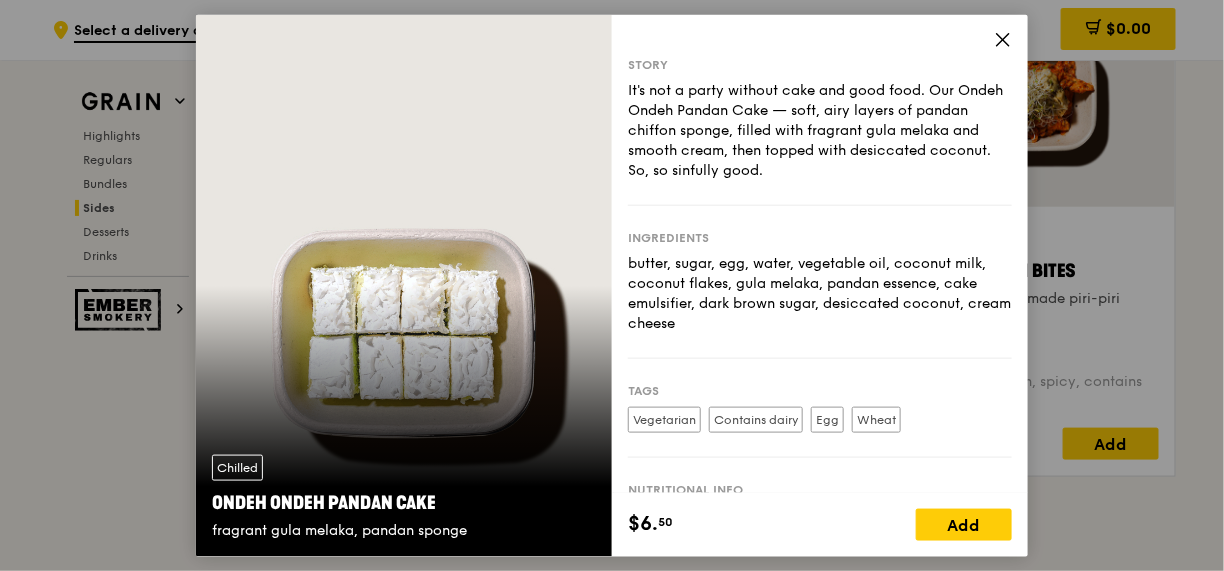 click on "Chilled
Ondeh Ondeh Pandan Cake
fragrant gula melaka, pandan sponge
Story
It's not a party without cake and good food. Our Ondeh Ondeh Pandan Cake — soft, airy layers of pandan chiffon sponge, filled with fragrant gula melaka and smooth cream, then topped with desiccated coconut. So, so sinfully good.
Ingredients
butter, sugar, egg, water, vegetable oil, coconut milk, coconut flakes, gula melaka, pandan essence, cake emulsifier, dark brown sugar, desiccated coconut, cream cheese
Tags
Vegetarian
Contains dairy
Egg
Wheat
Nutritional info
Calories: 358
Fat: 18g
Carb: 46g" at bounding box center (612, 285) 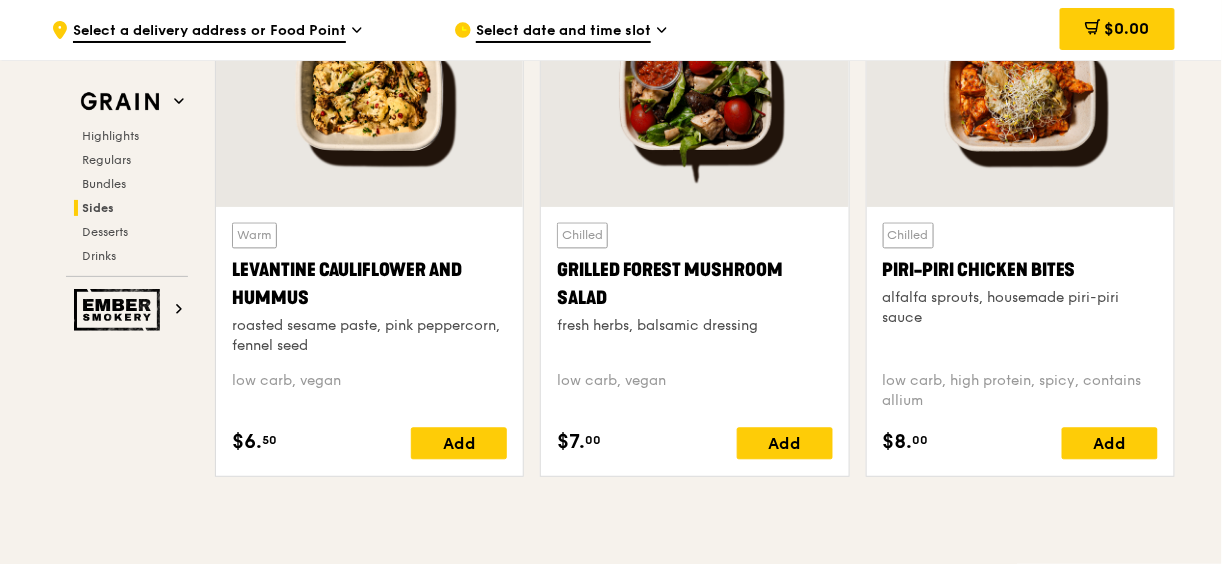 click on "$0.00" at bounding box center (1014, 30) 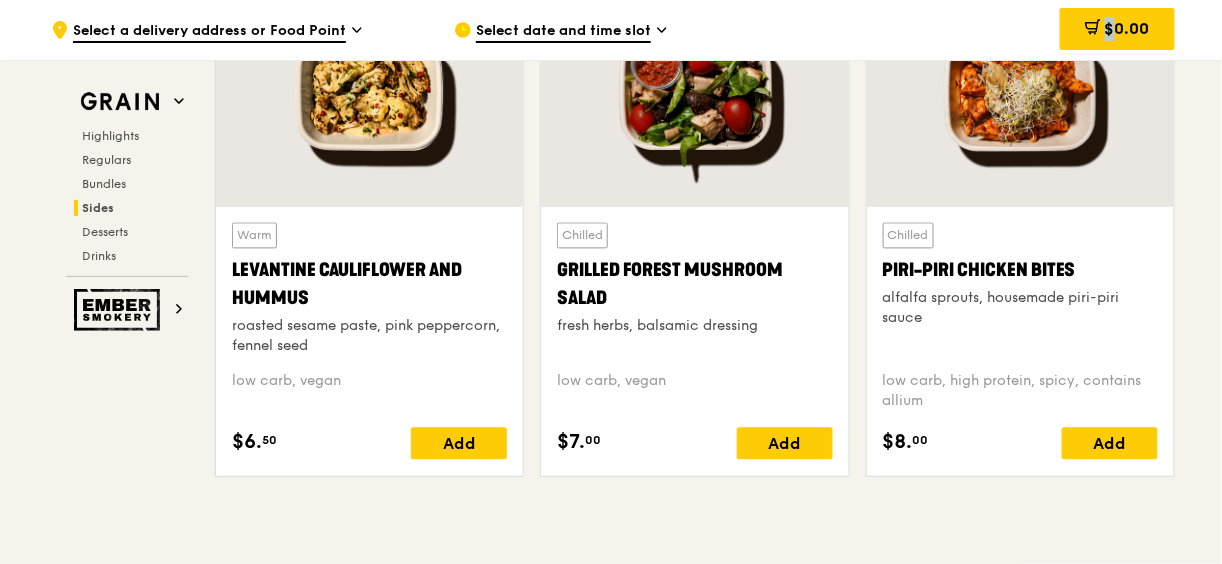 click on "$0.00" at bounding box center [1014, 30] 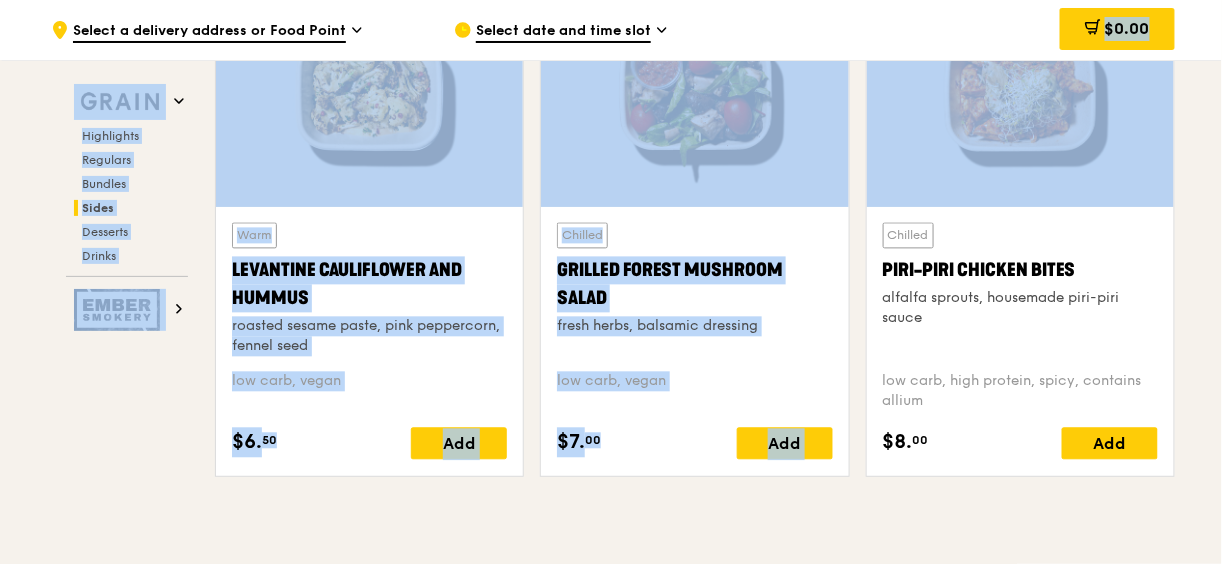 click on ".cls-1 {
fill: none;
stroke: #fff;
stroke-linecap: round;
stroke-linejoin: round;
stroke-width: 1.5px;
}
.cls-2 {
fill: #fecc07;
}
.cls-2, .cls-3 {
stroke-width: 0px;
}
.cls-3 {
fill: #fff;
fill-rule: evenodd;
}
Select a delivery address or Food Point
Select date and time slot
$0.00
Grain
Highlights
Regulars
Bundles
Sides
Desserts
Drinks
Ember Smokery
Meet the new Grain The Grain that loves to play. With ingredients. Flavours. Food. The kitchen is our happy place, where we experiment and cook up wholesome dishes that surprise and delight. And at the end of every Grain meal comes: “What will we  eat next?”
Highlights
Warm
$15." at bounding box center (611, -926) 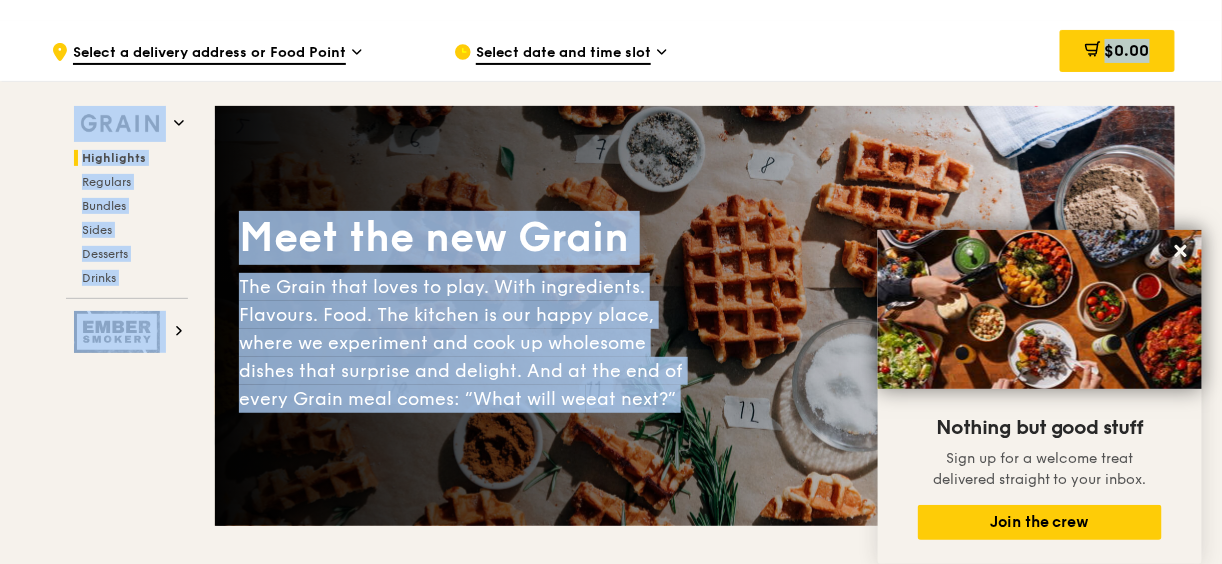 scroll, scrollTop: 0, scrollLeft: 0, axis: both 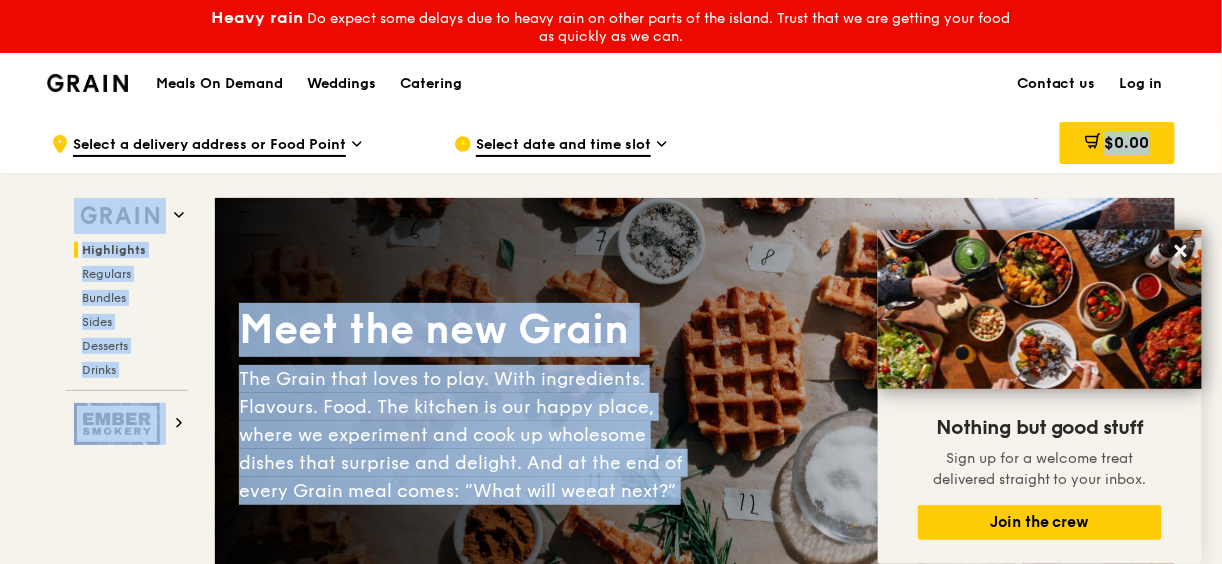 click on "Meet the new Grain" at bounding box center [467, 330] 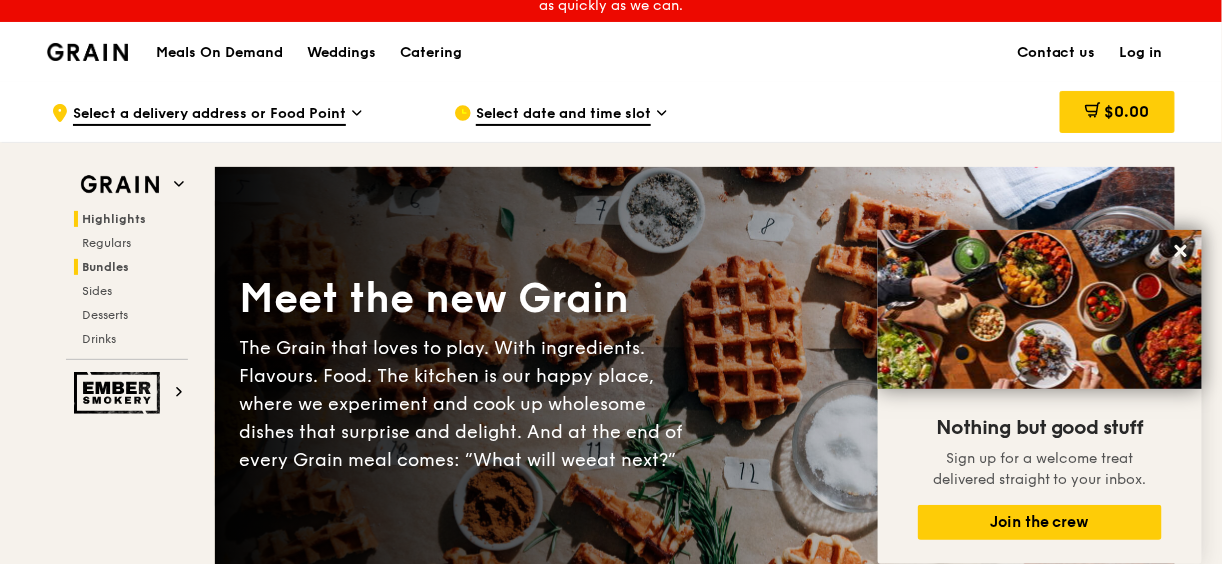 scroll, scrollTop: 0, scrollLeft: 0, axis: both 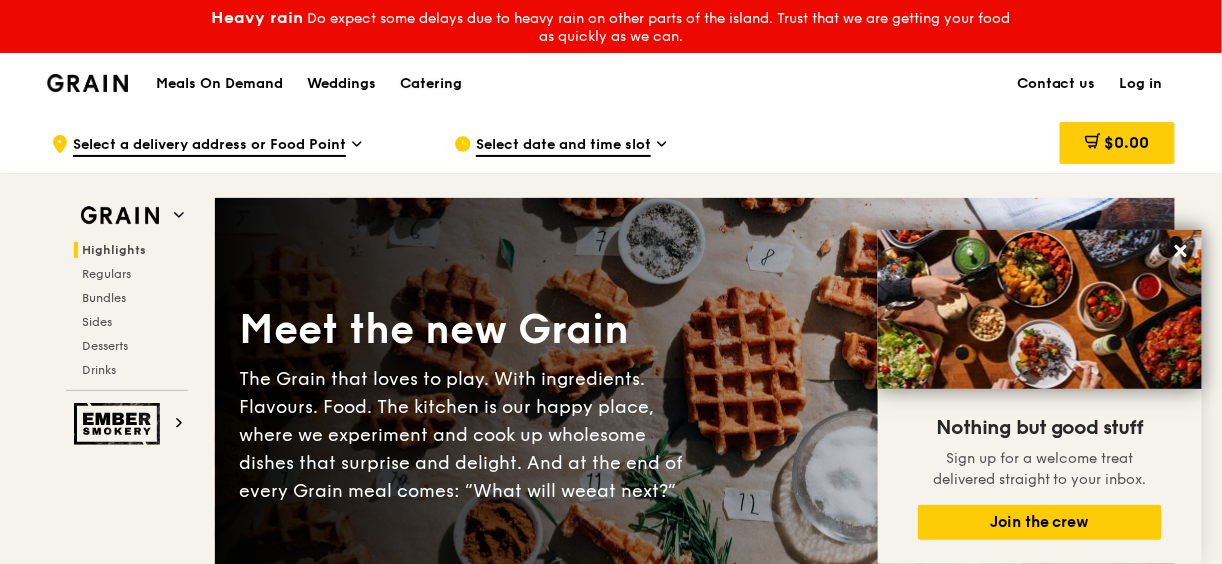 click on "Catering" at bounding box center (431, 84) 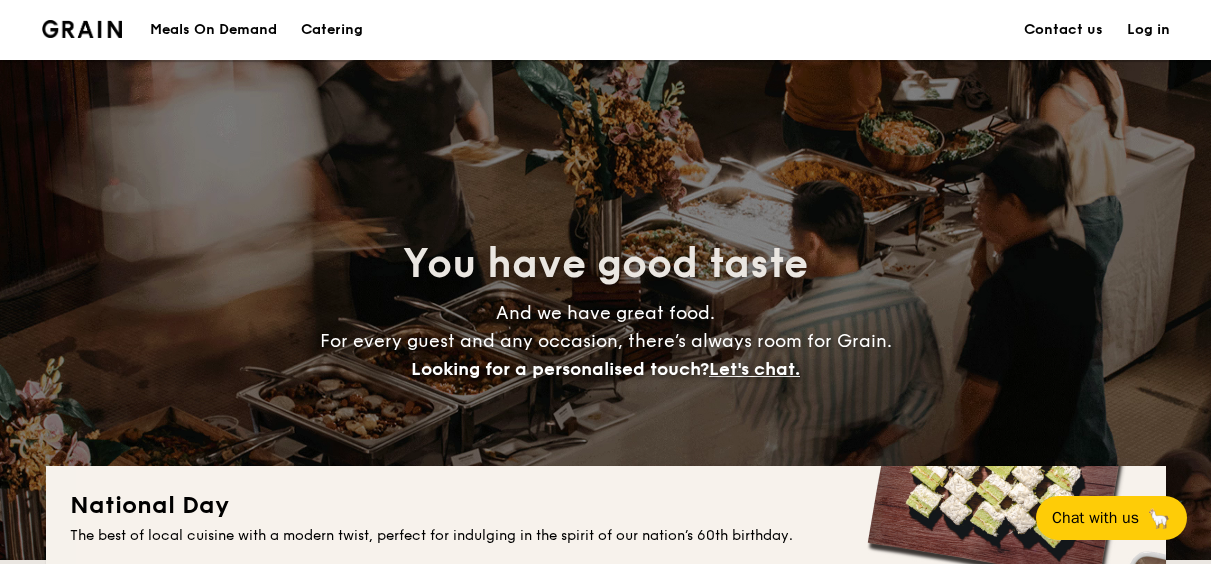 scroll, scrollTop: 466, scrollLeft: 0, axis: vertical 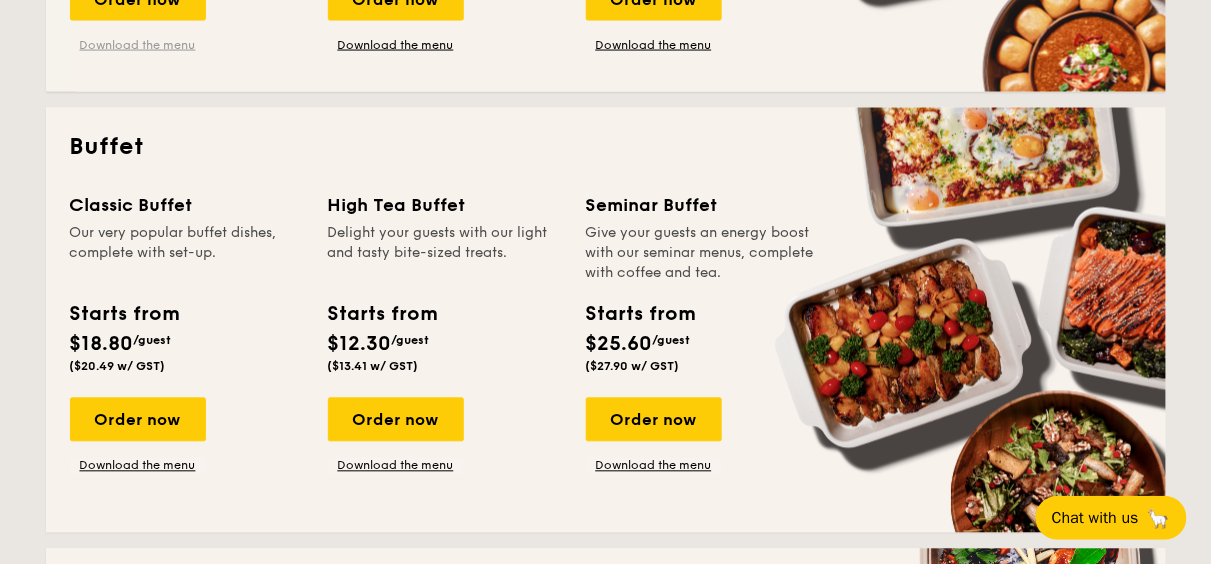 click on "Download the menu" at bounding box center (138, 45) 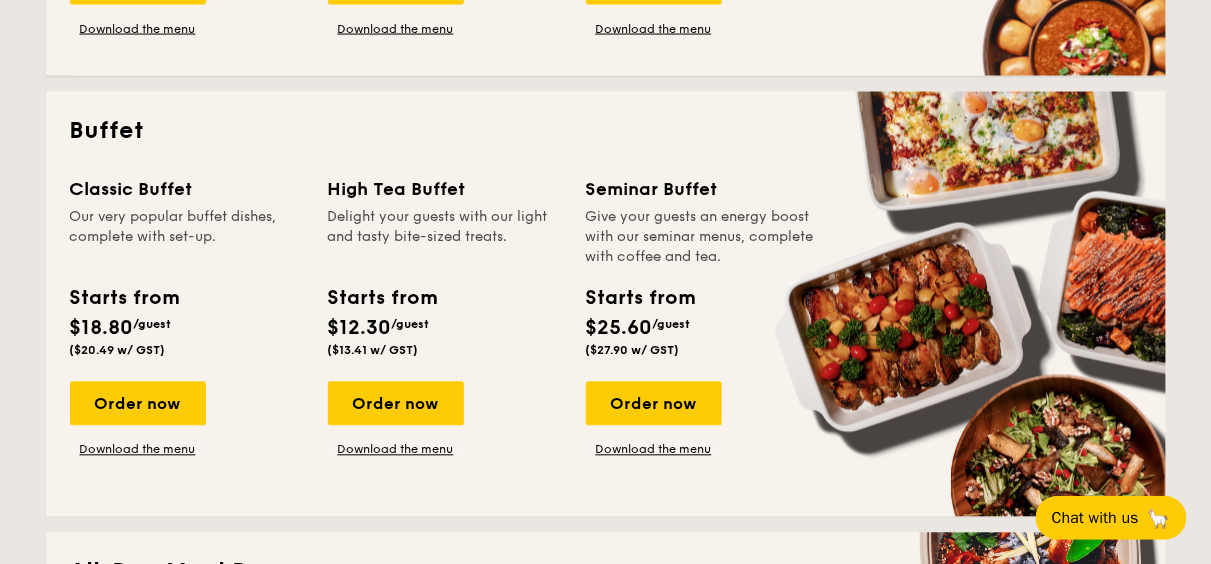 scroll, scrollTop: 856, scrollLeft: 0, axis: vertical 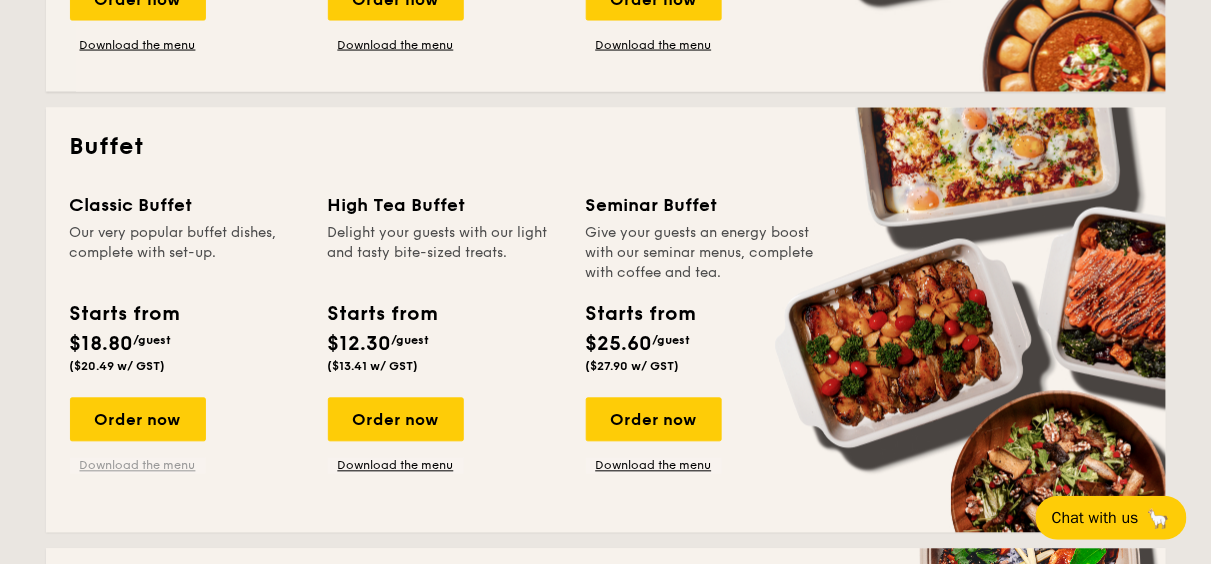 click on "Download the menu" at bounding box center (138, 466) 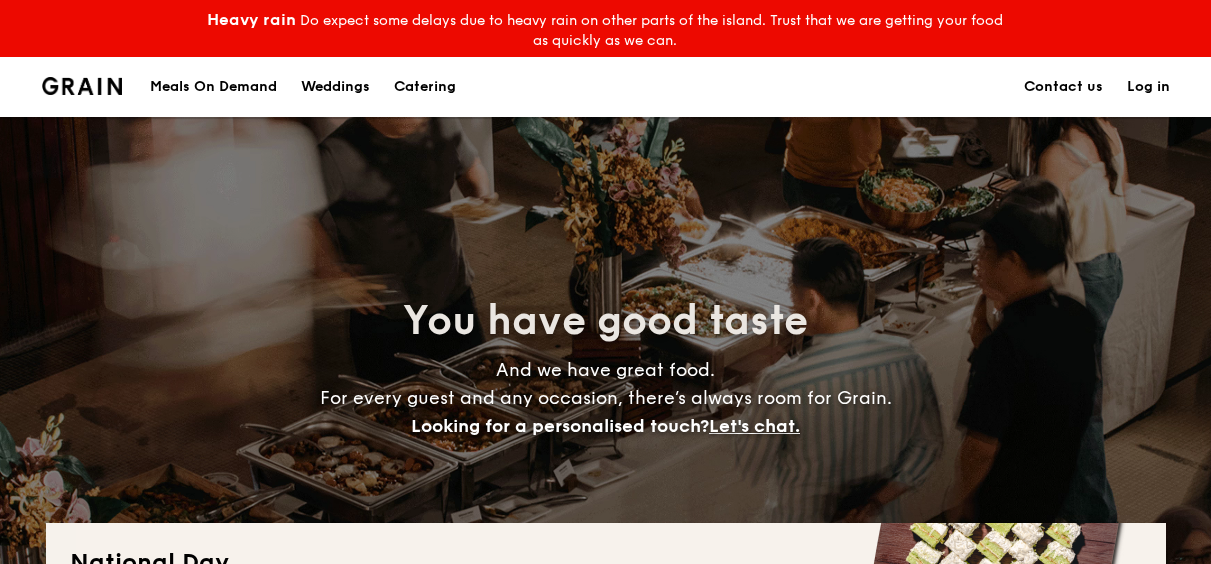 scroll, scrollTop: 0, scrollLeft: 0, axis: both 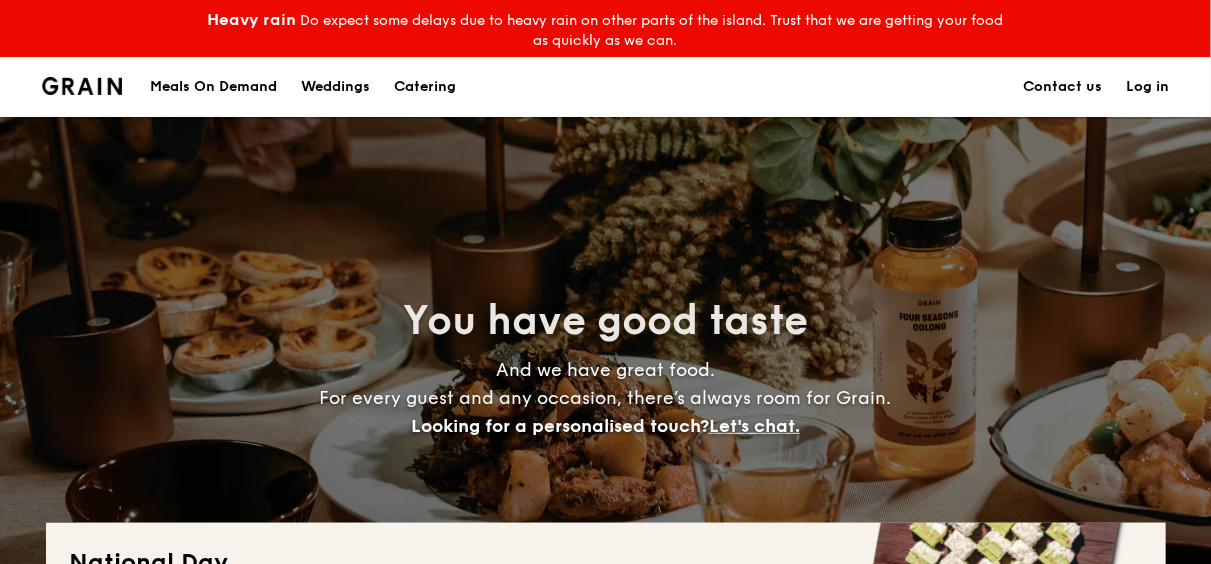 click on "Catering" at bounding box center (425, 87) 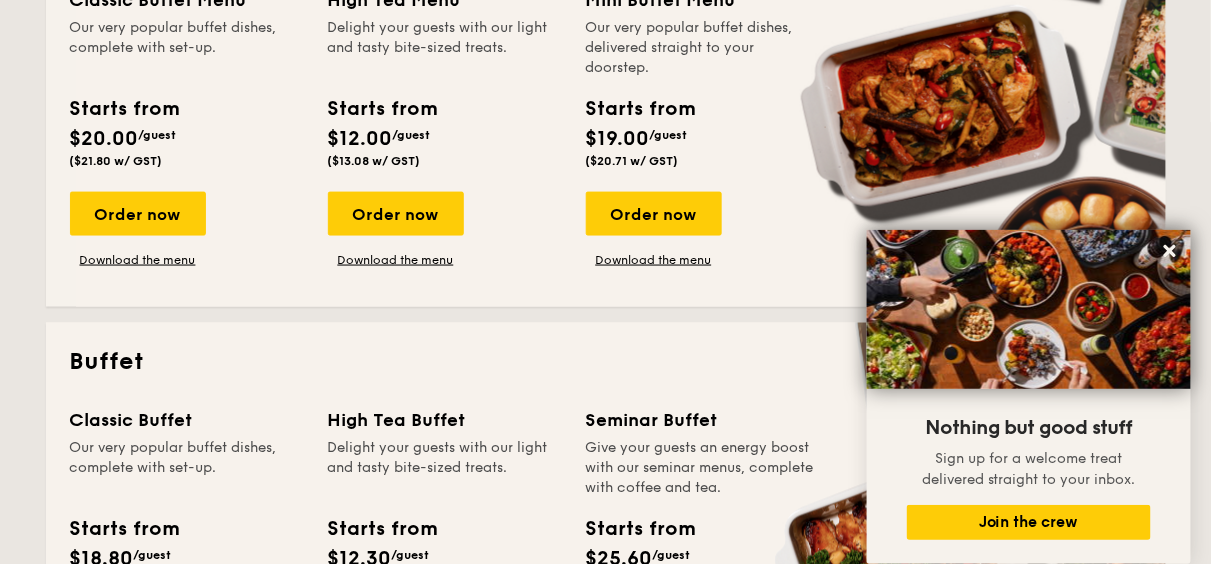 scroll, scrollTop: 600, scrollLeft: 0, axis: vertical 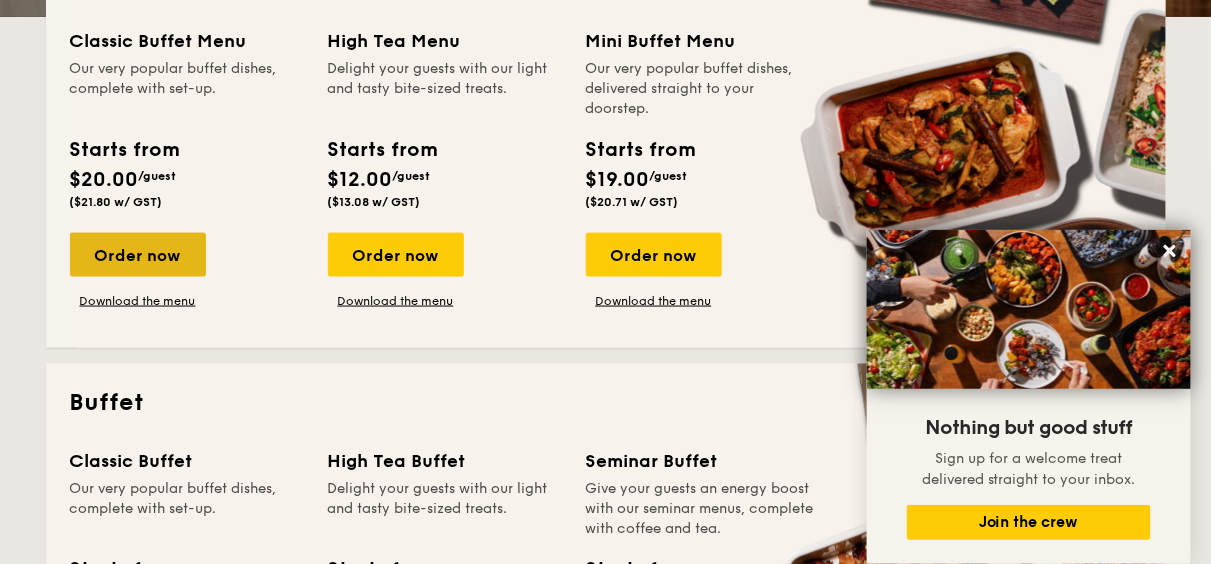 click on "Order now" at bounding box center (138, 255) 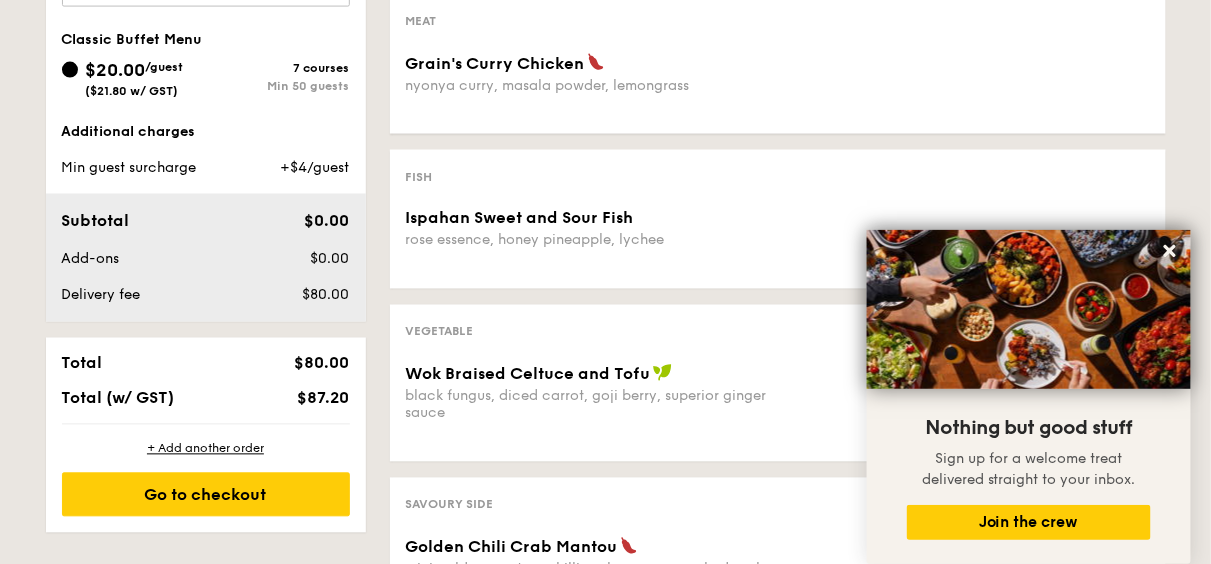 scroll, scrollTop: 600, scrollLeft: 0, axis: vertical 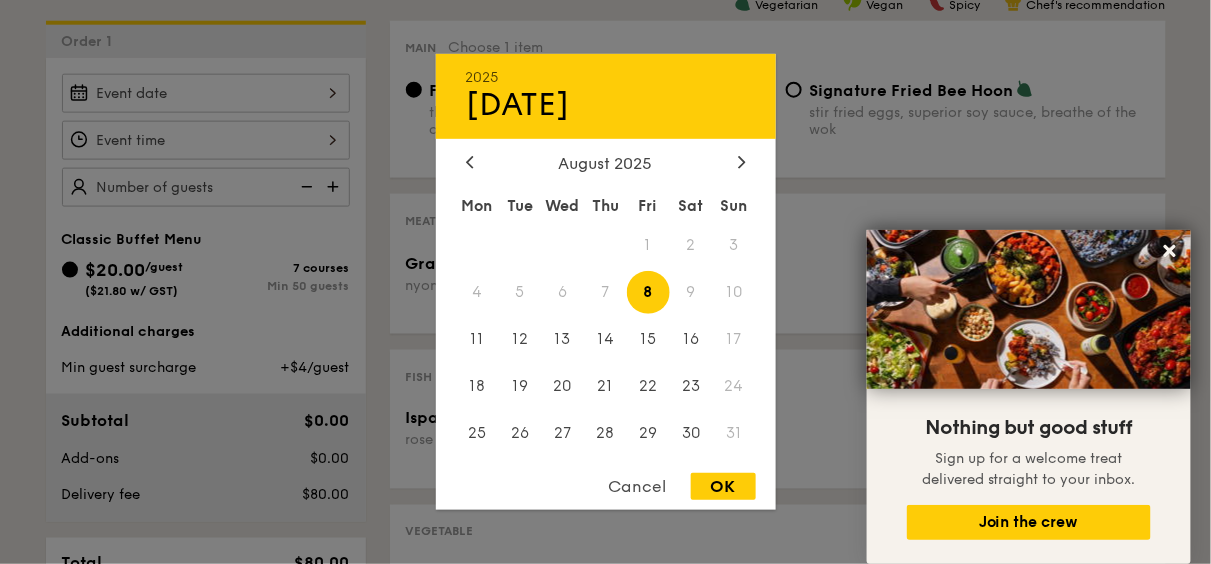click on "2025   Aug 08       August 2025     Mon Tue Wed Thu Fri Sat Sun   1 2 3 4 5 6 7 8 9 10 11 12 13 14 15 16 17 18 19 20 21 22 23 24 25 26 27 28 29 30 31     Cancel   OK" at bounding box center [206, 93] 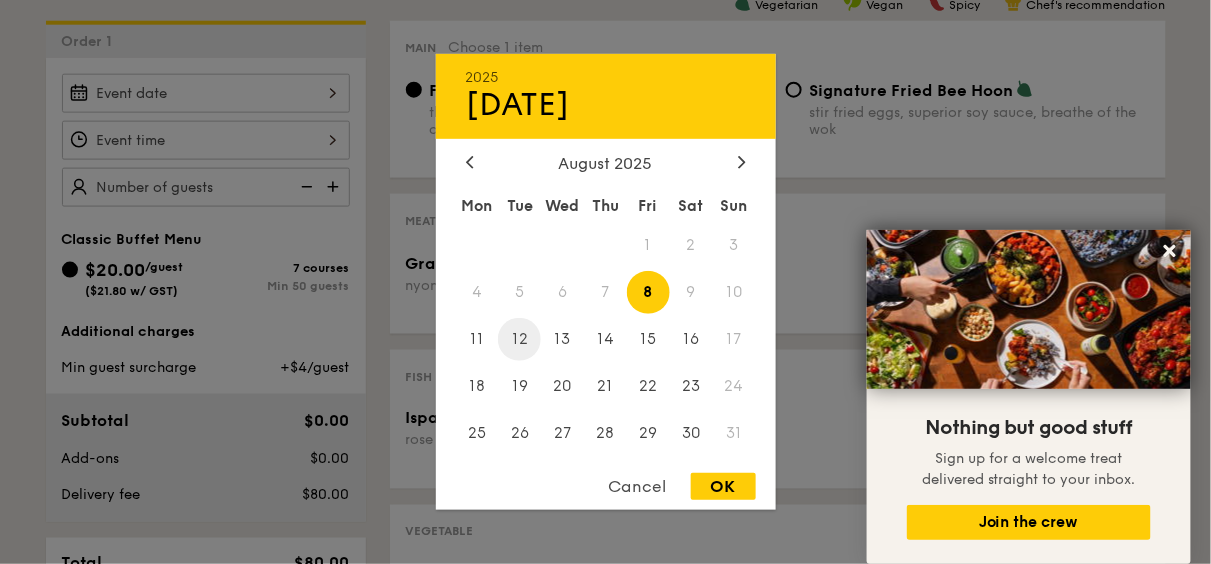 click on "12" at bounding box center [519, 339] 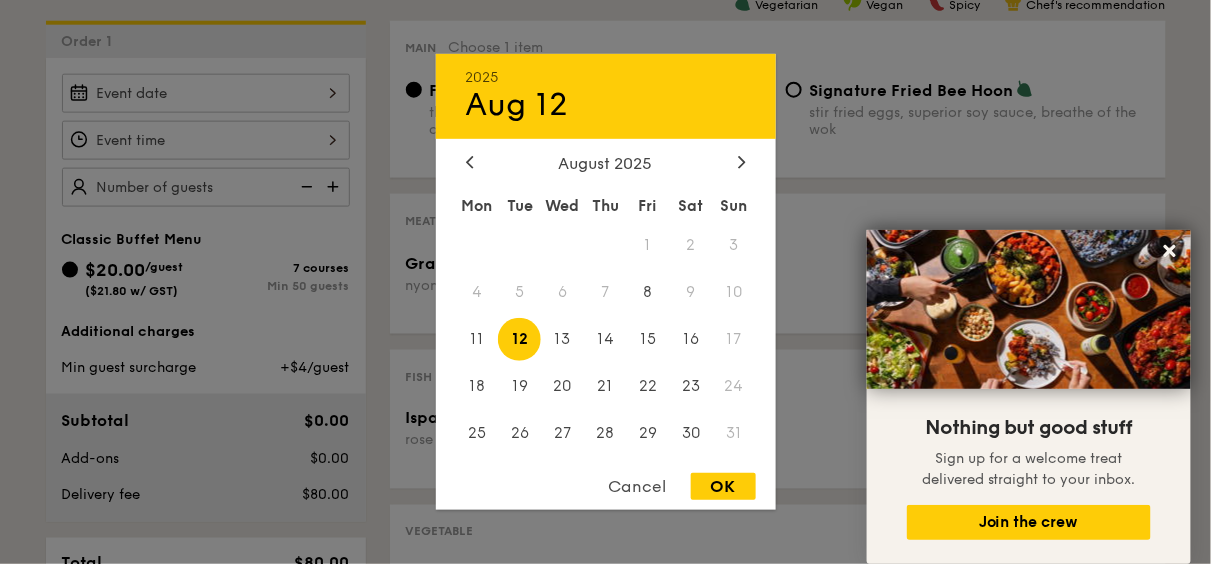 click on "OK" at bounding box center [723, 486] 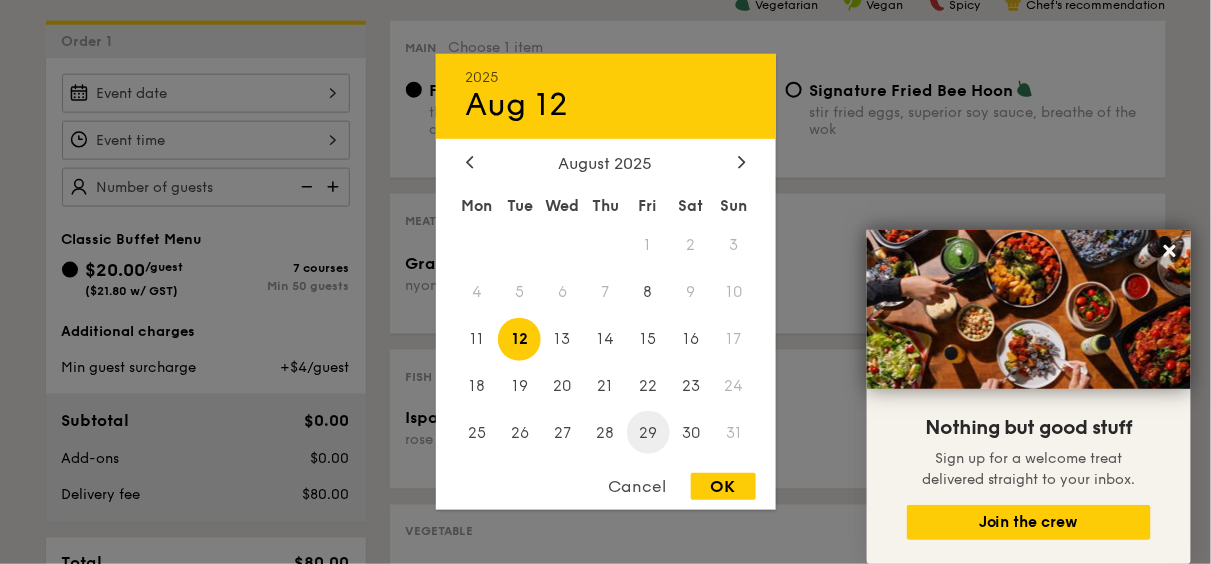 type on "Aug 12, 2025" 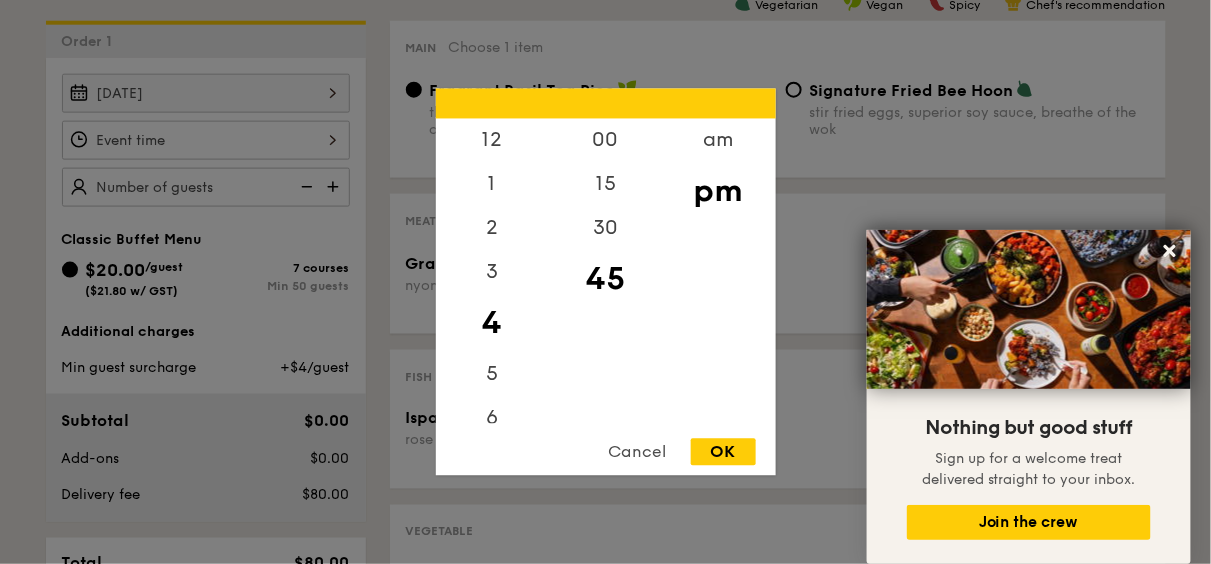 drag, startPoint x: 326, startPoint y: 141, endPoint x: 367, endPoint y: 195, distance: 67.80118 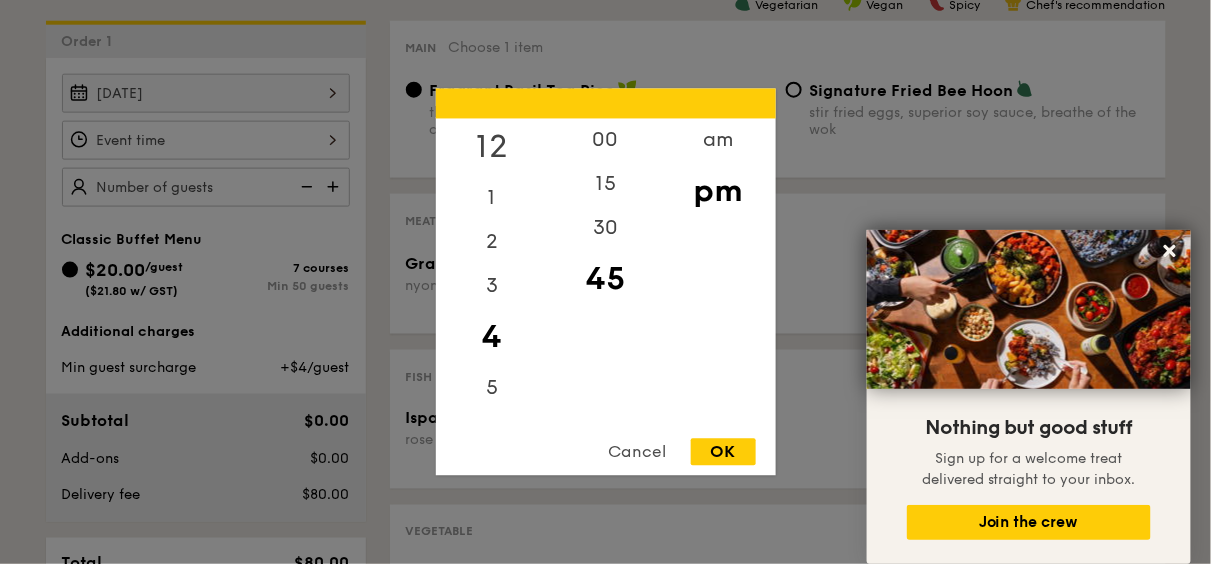 click on "12" at bounding box center [492, 148] 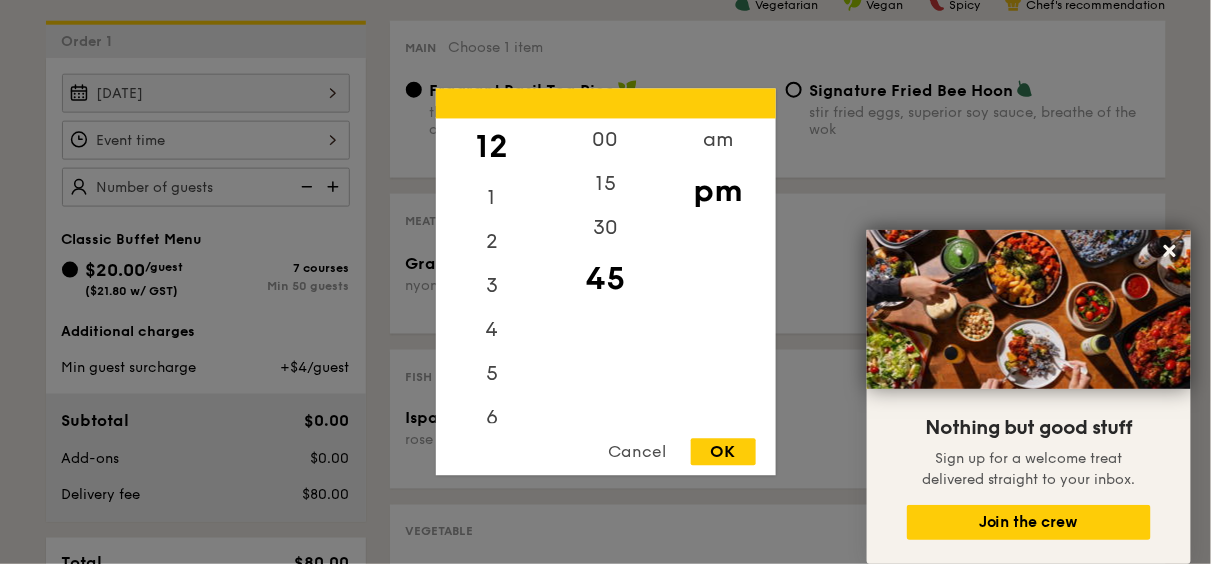 click on "OK" at bounding box center (723, 452) 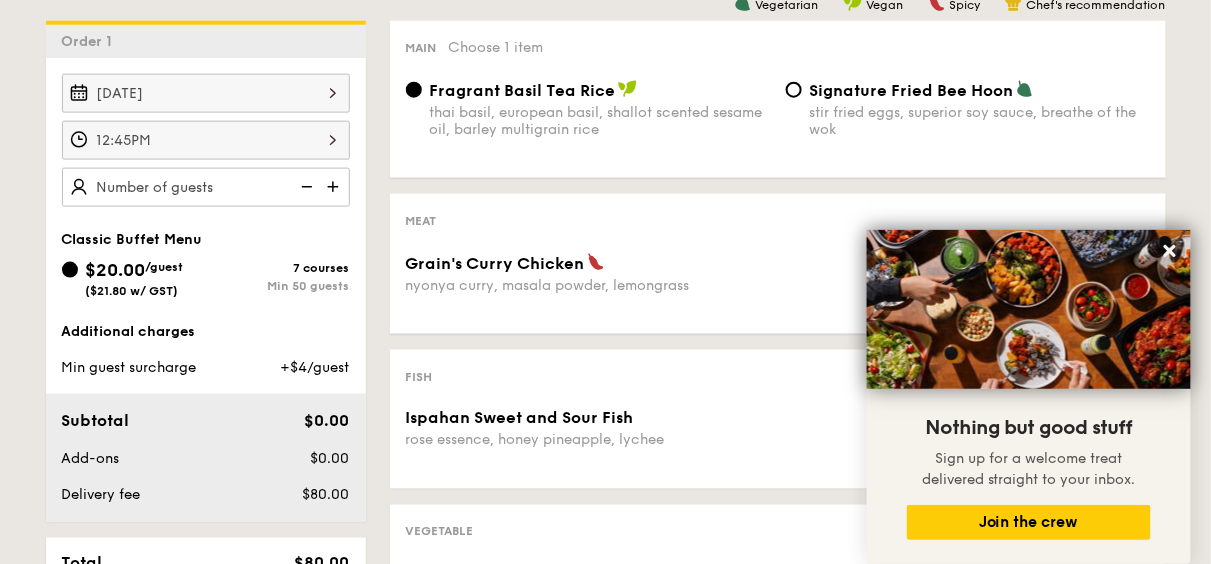 click at bounding box center (335, 187) 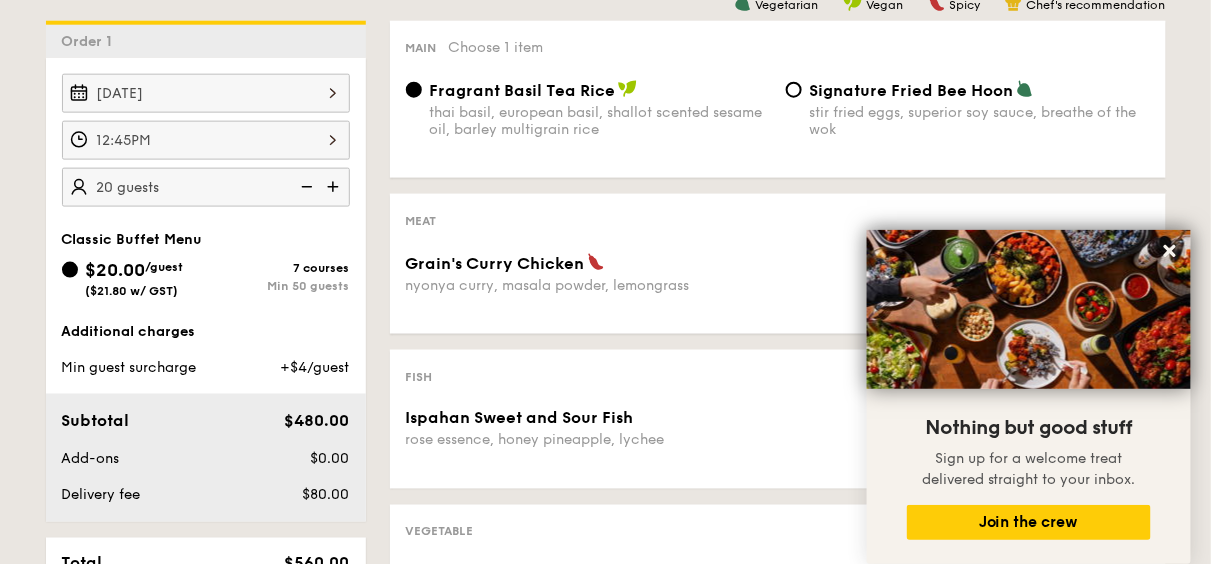 click at bounding box center [335, 187] 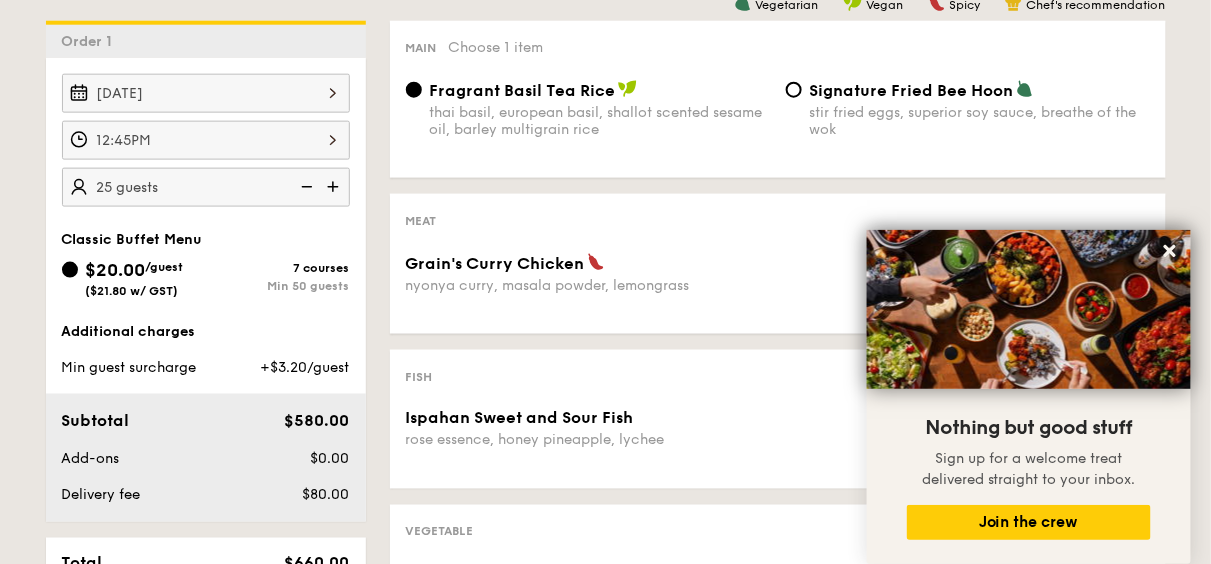 click at bounding box center (335, 187) 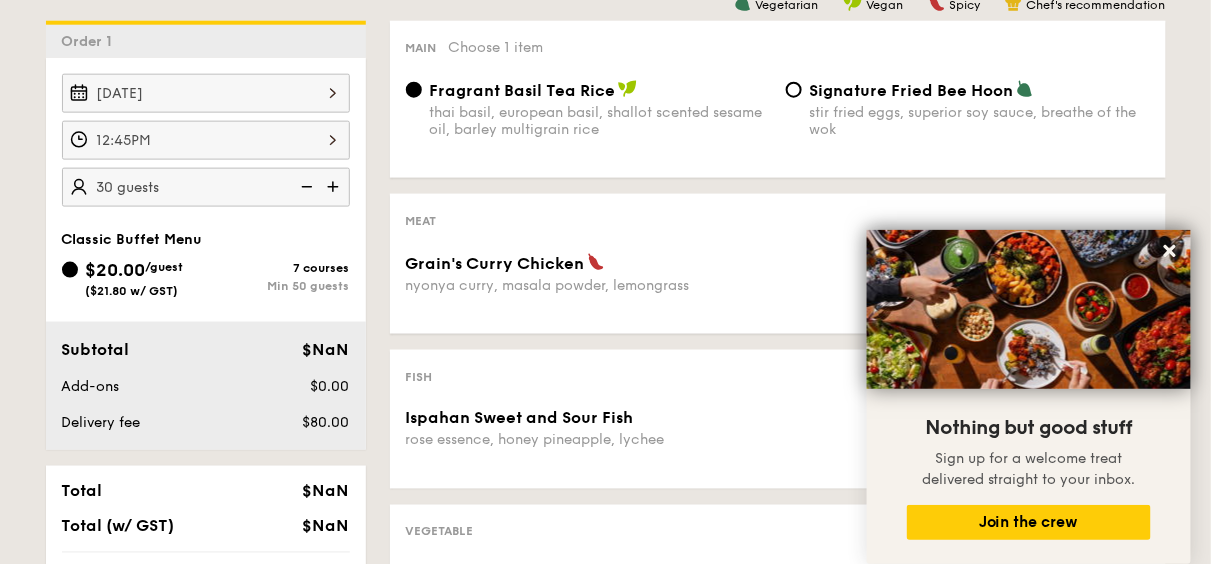 click at bounding box center [335, 187] 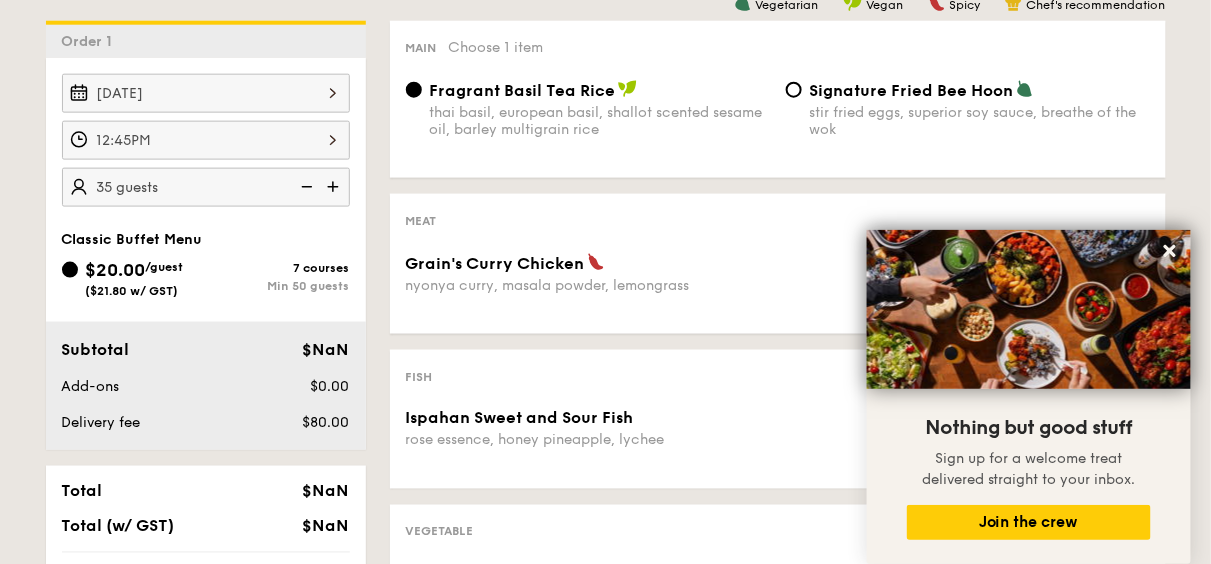 click at bounding box center [335, 187] 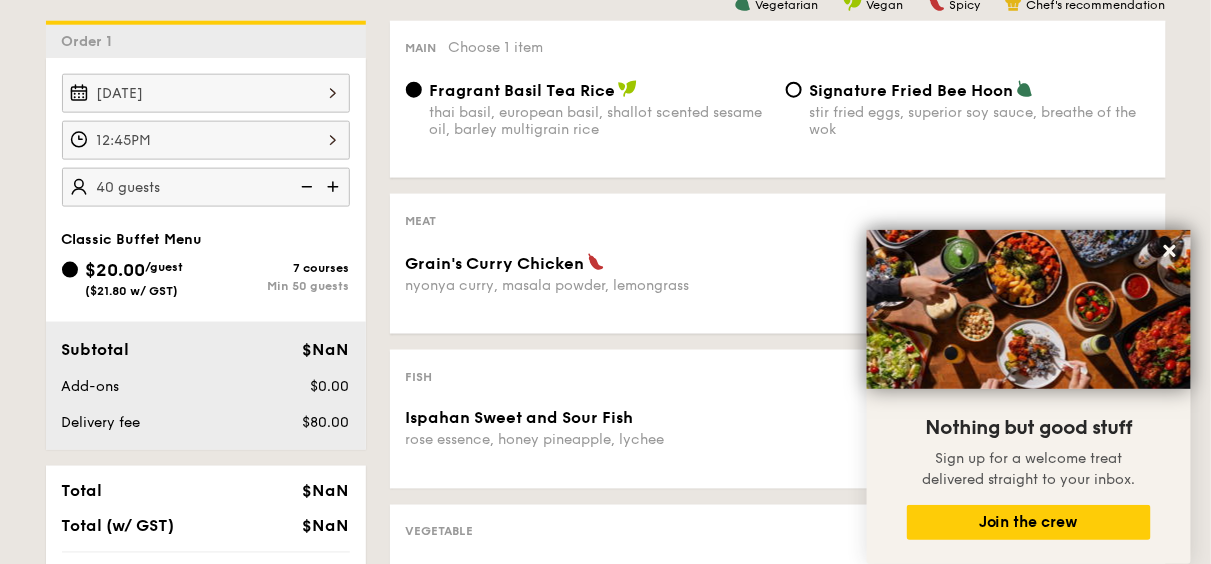 click at bounding box center (335, 187) 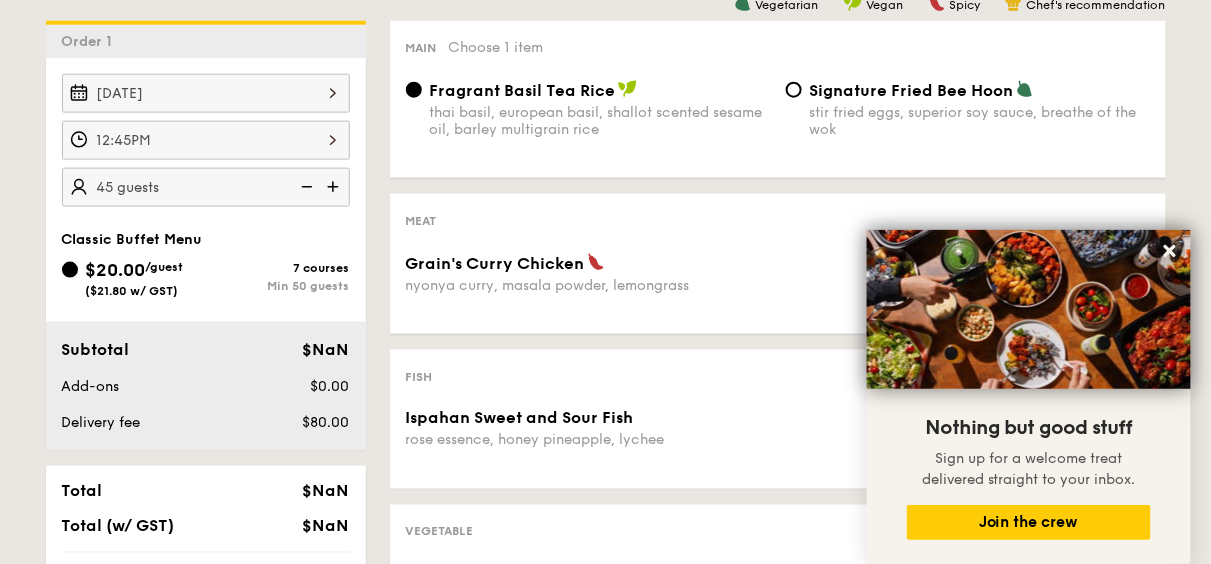 click at bounding box center [335, 187] 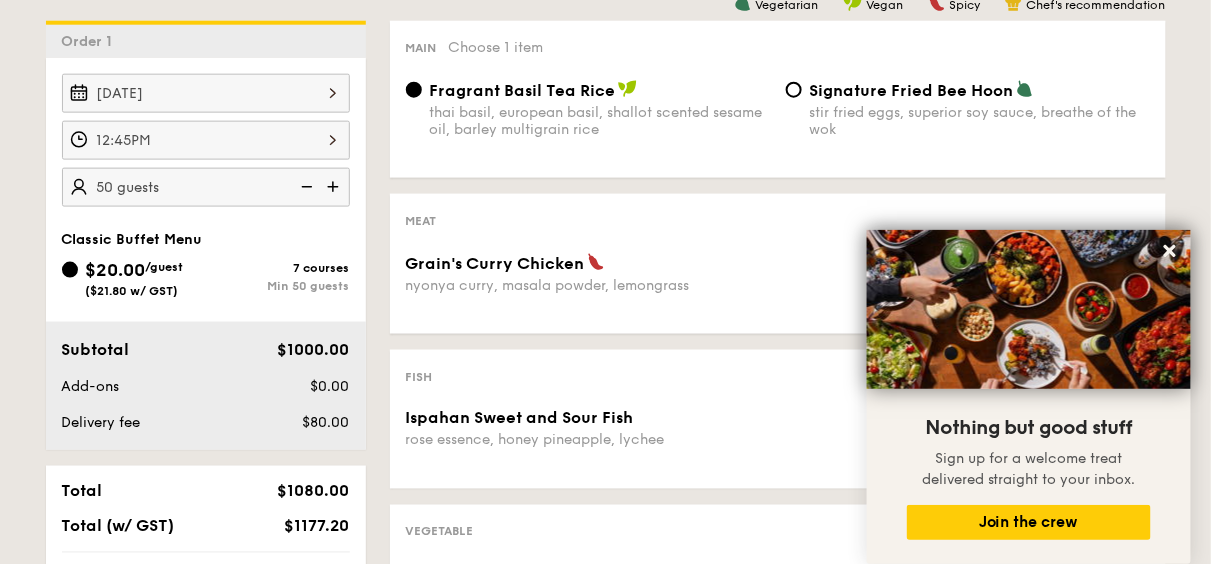 click at bounding box center (335, 187) 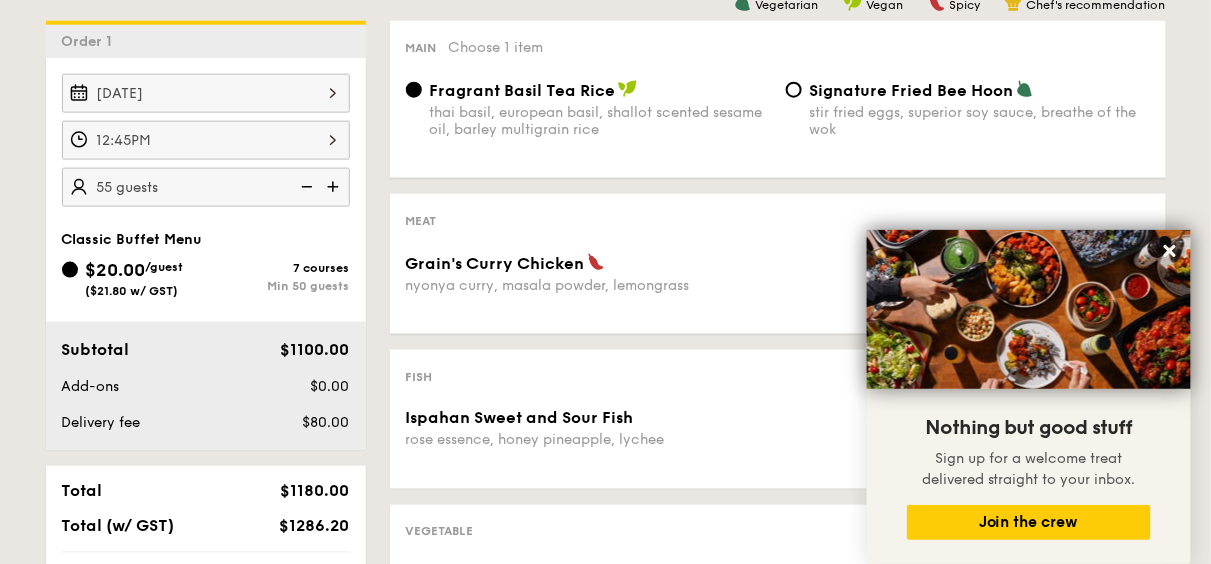 click at bounding box center [335, 187] 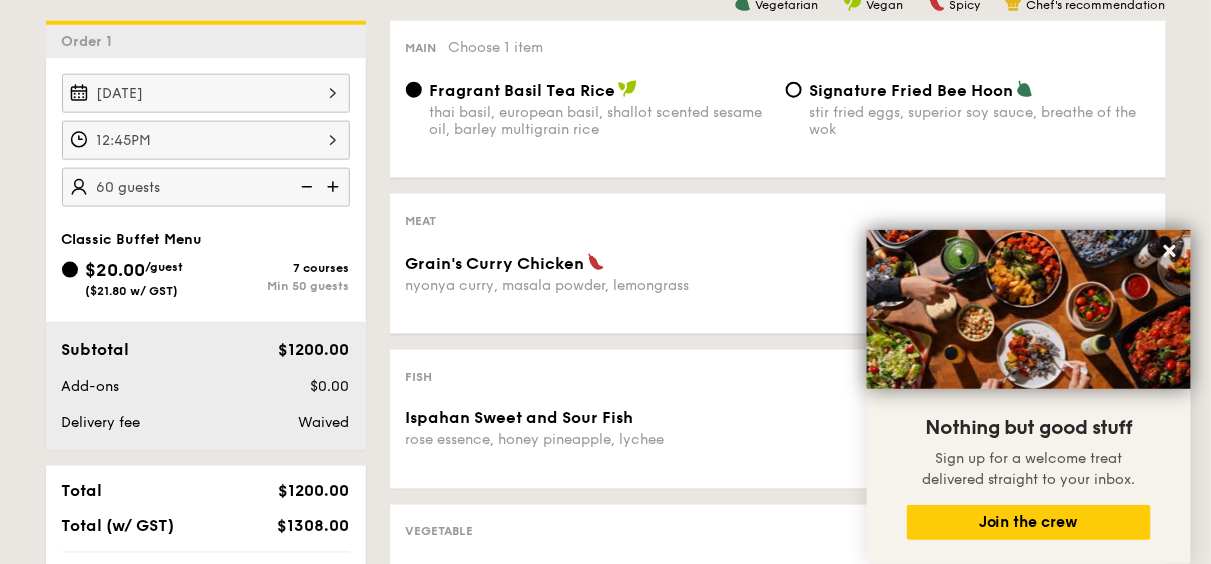click at bounding box center [335, 187] 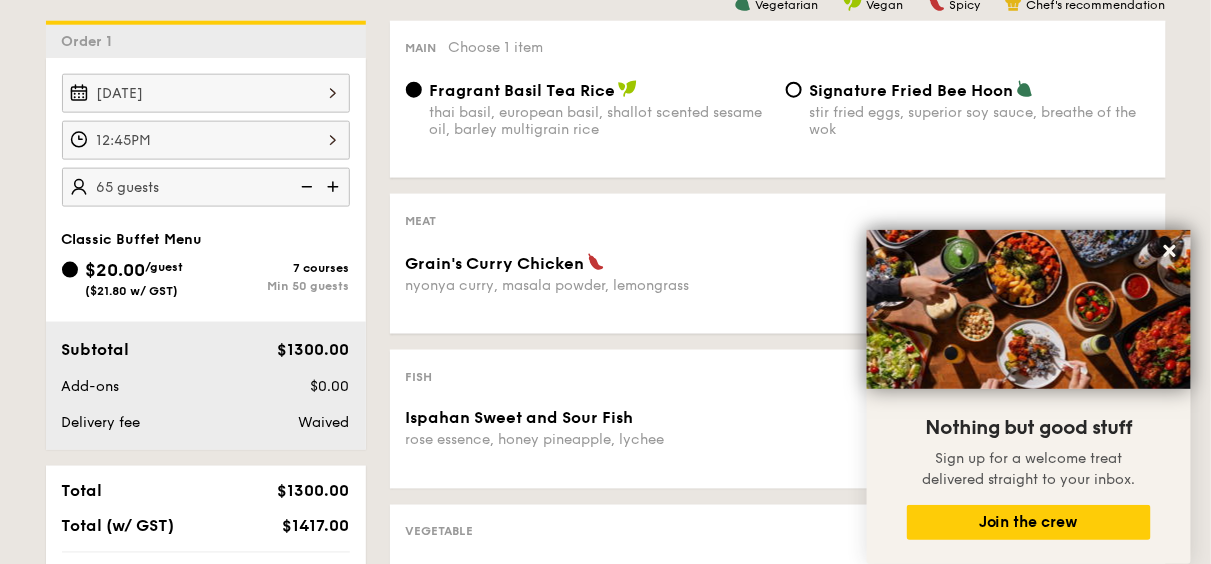 click at bounding box center (305, 187) 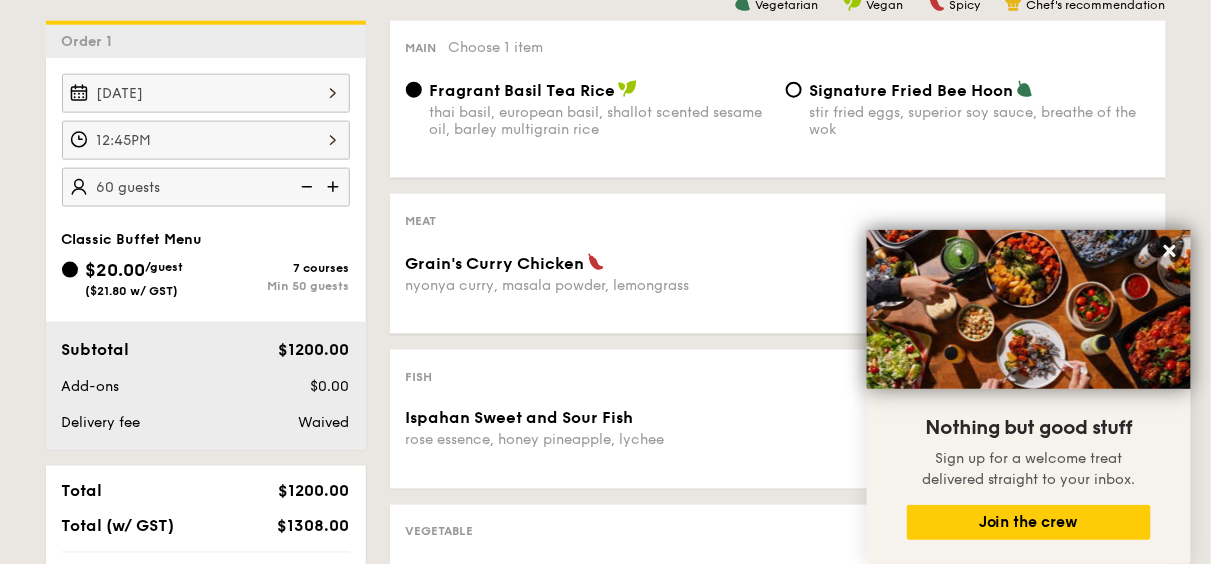 click at bounding box center [305, 187] 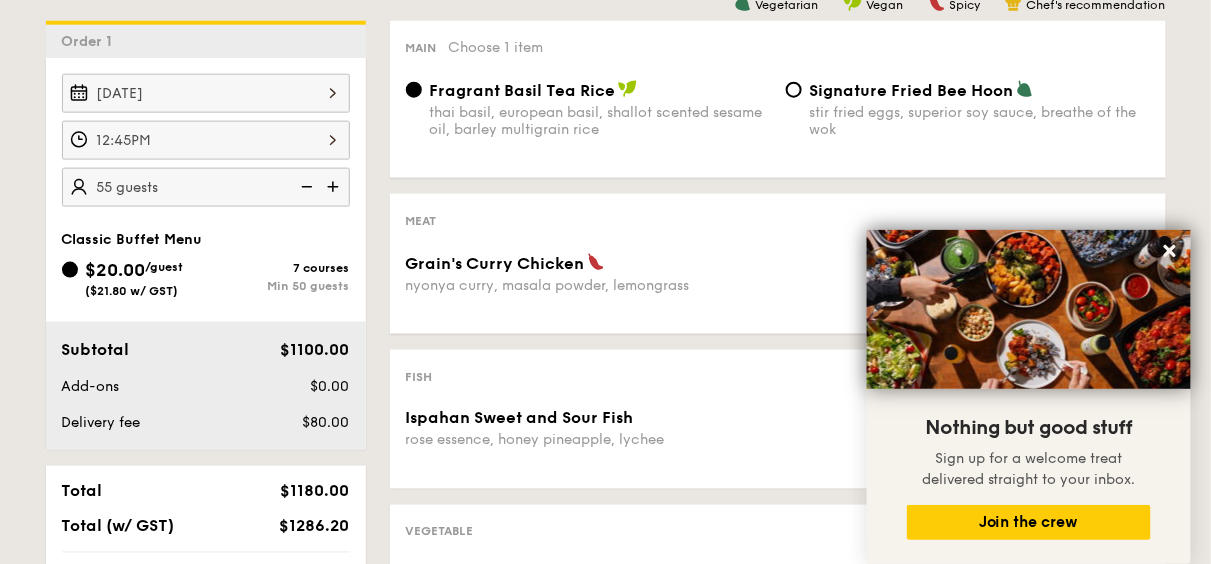click at bounding box center (335, 187) 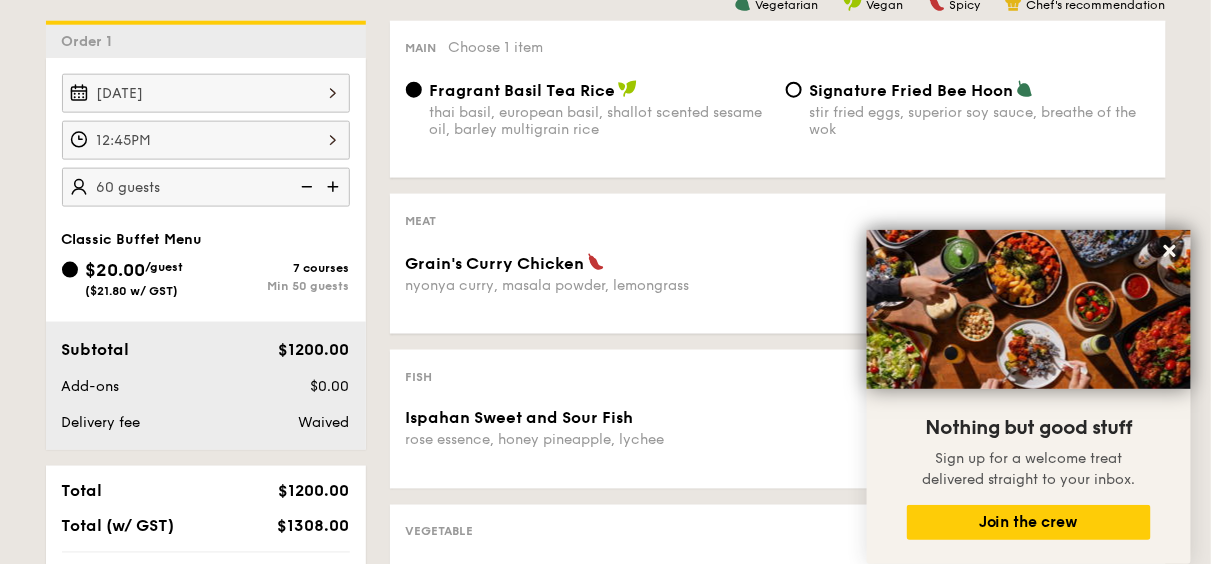 scroll, scrollTop: 800, scrollLeft: 0, axis: vertical 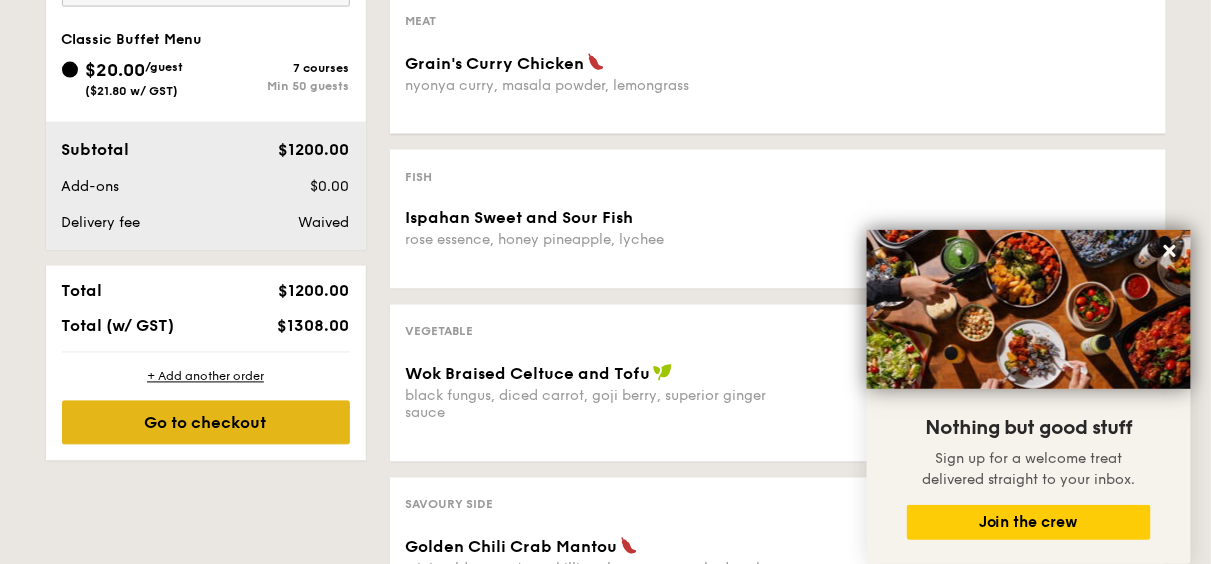 drag, startPoint x: 237, startPoint y: 429, endPoint x: 976, endPoint y: 389, distance: 740.0817 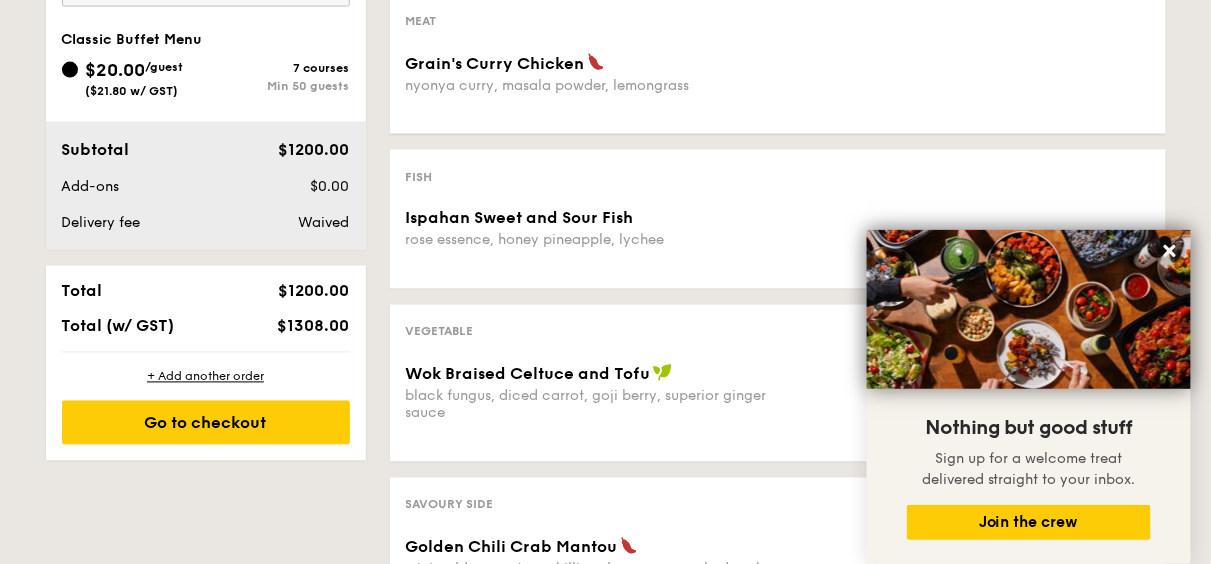 click on "Go to checkout" at bounding box center (206, 423) 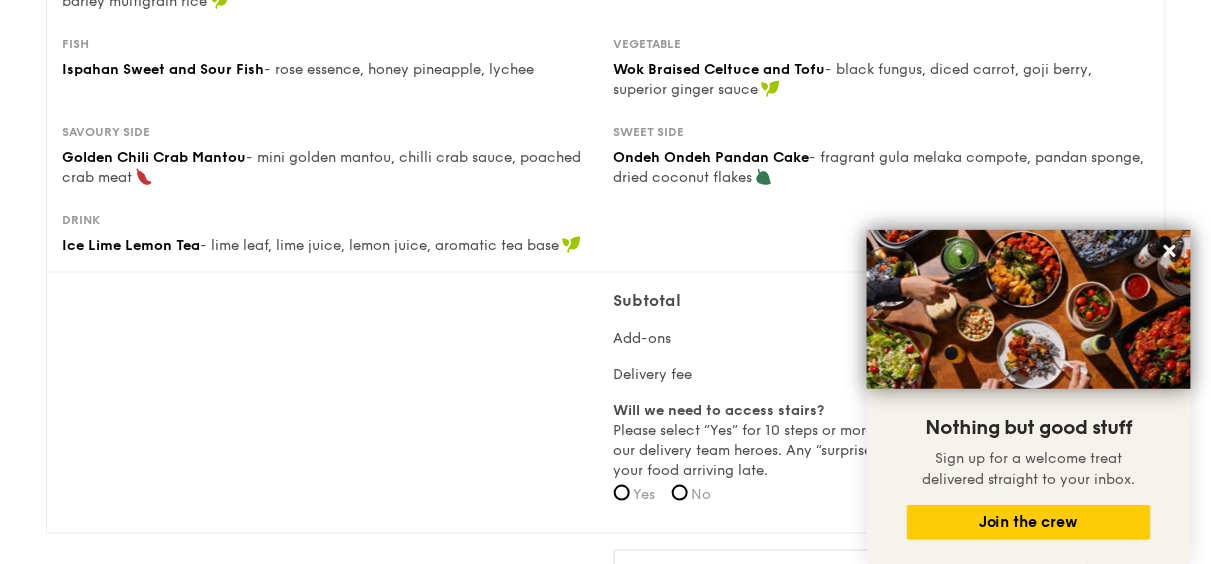 scroll, scrollTop: 600, scrollLeft: 0, axis: vertical 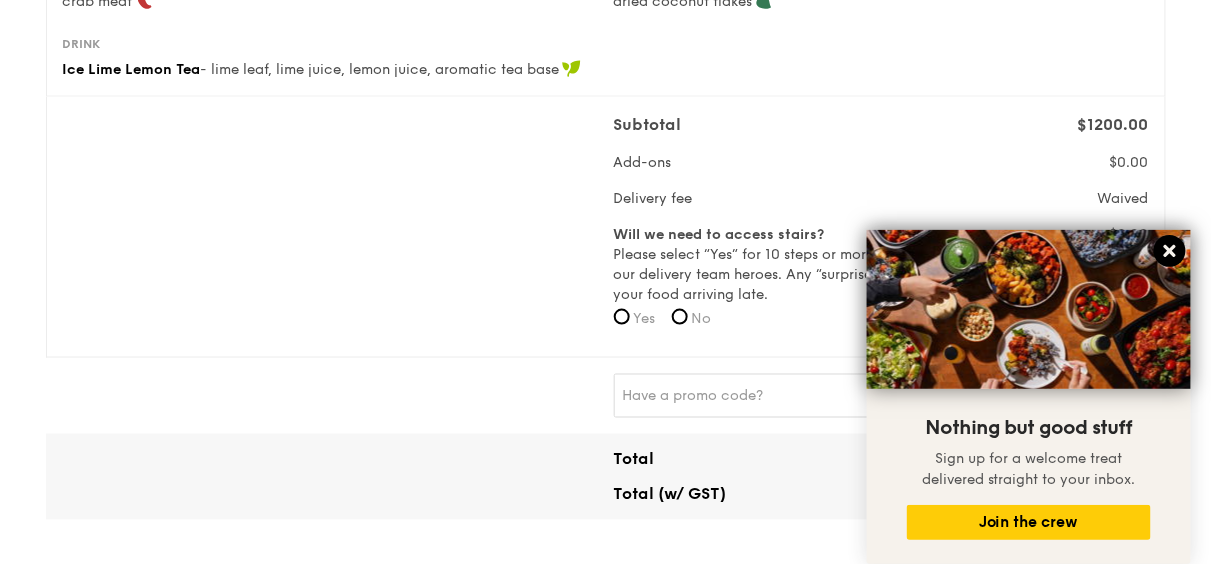 click 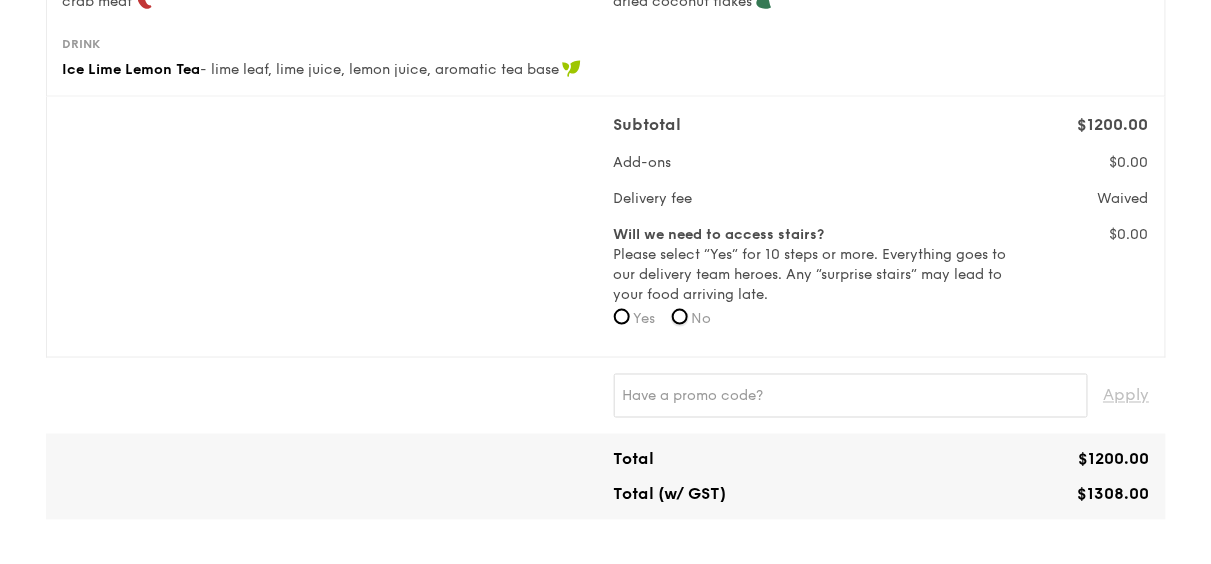 click on "No" at bounding box center (680, 317) 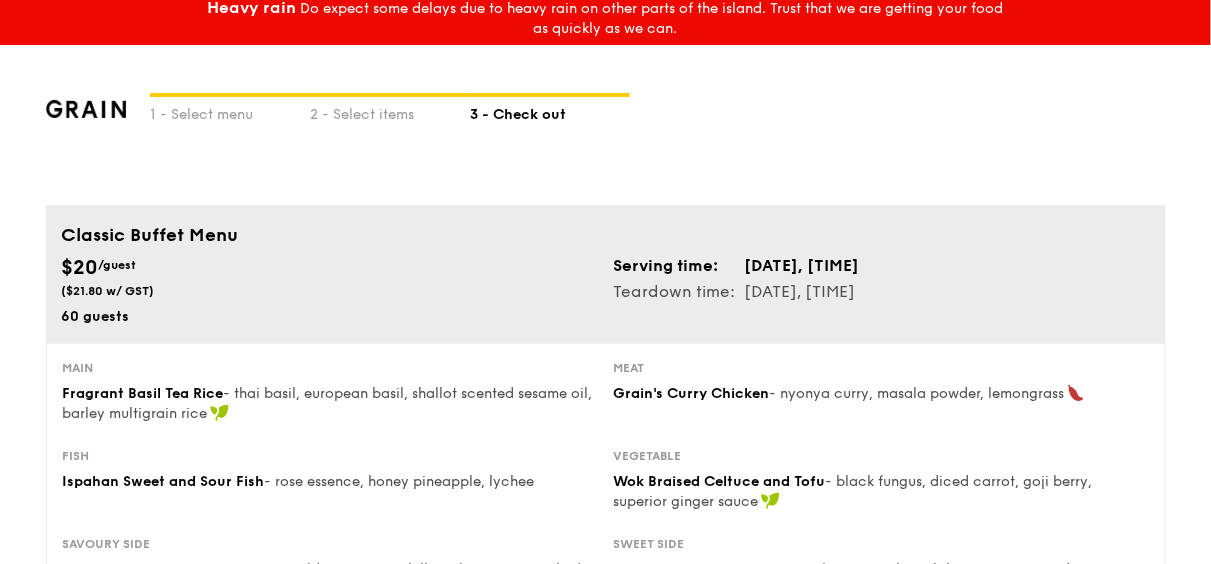 scroll, scrollTop: 0, scrollLeft: 0, axis: both 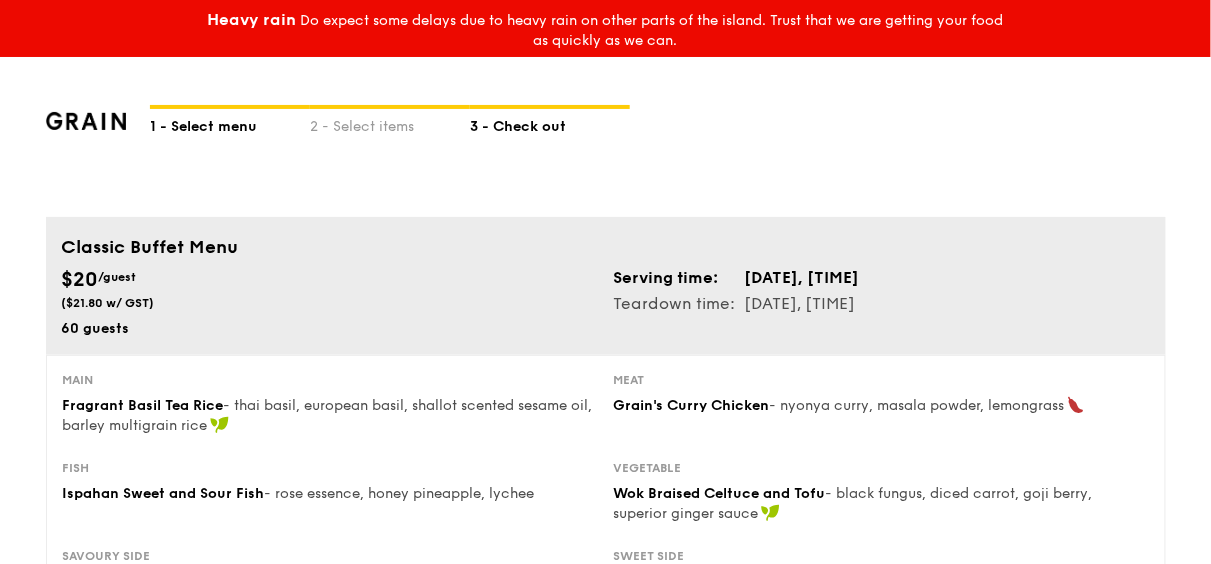 click on "1 - Select menu" at bounding box center (230, 123) 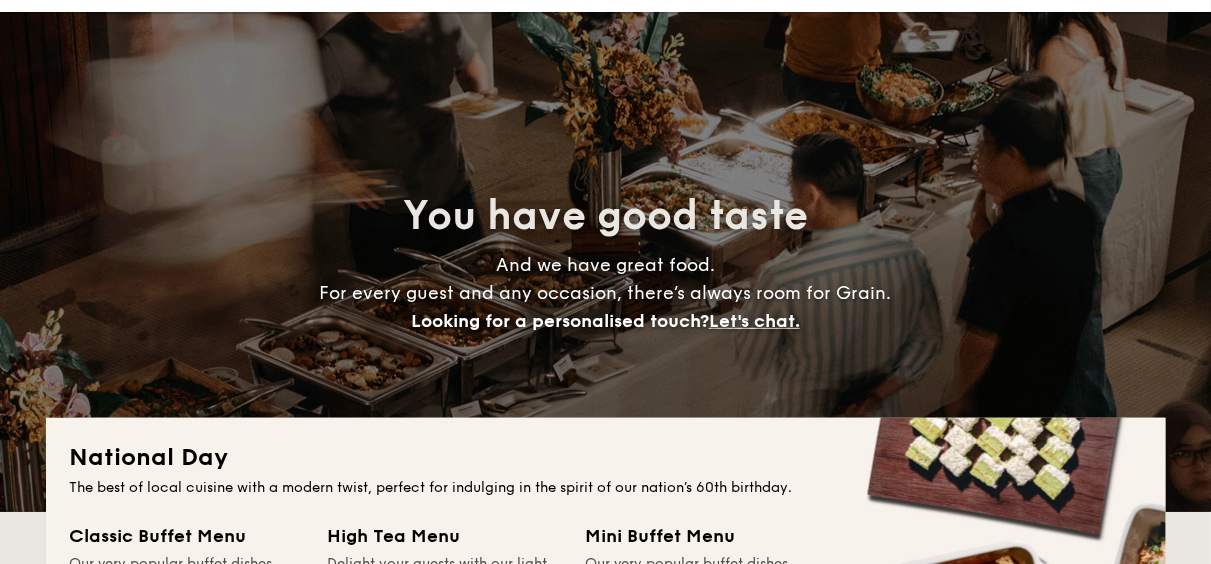 scroll, scrollTop: 0, scrollLeft: 0, axis: both 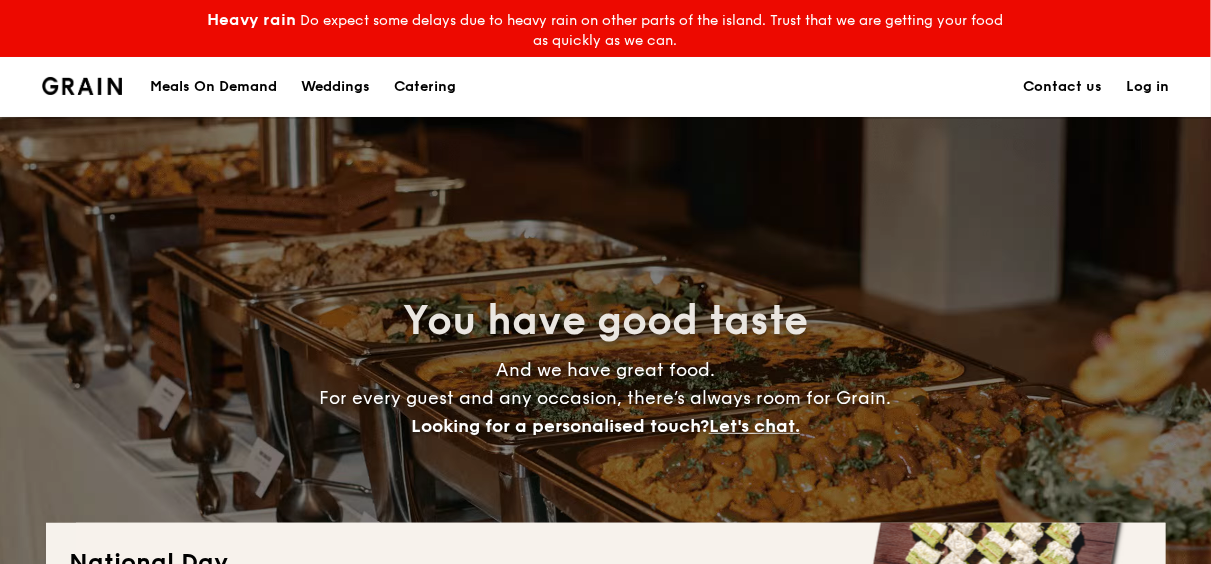 click on "Catering" at bounding box center [425, 87] 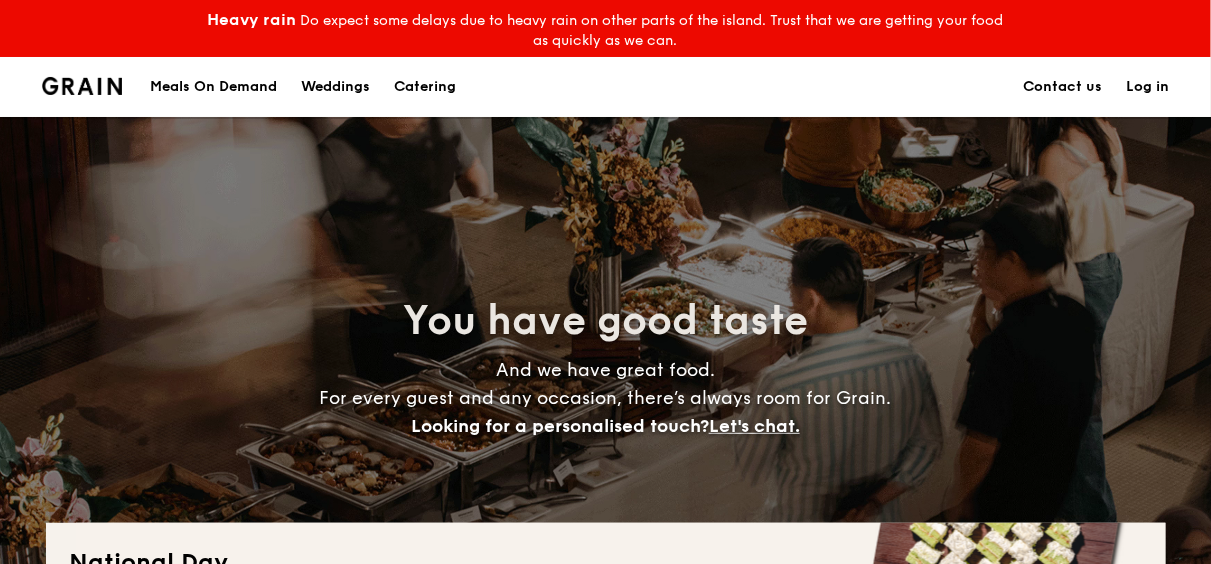 click on "Catering" at bounding box center [425, 87] 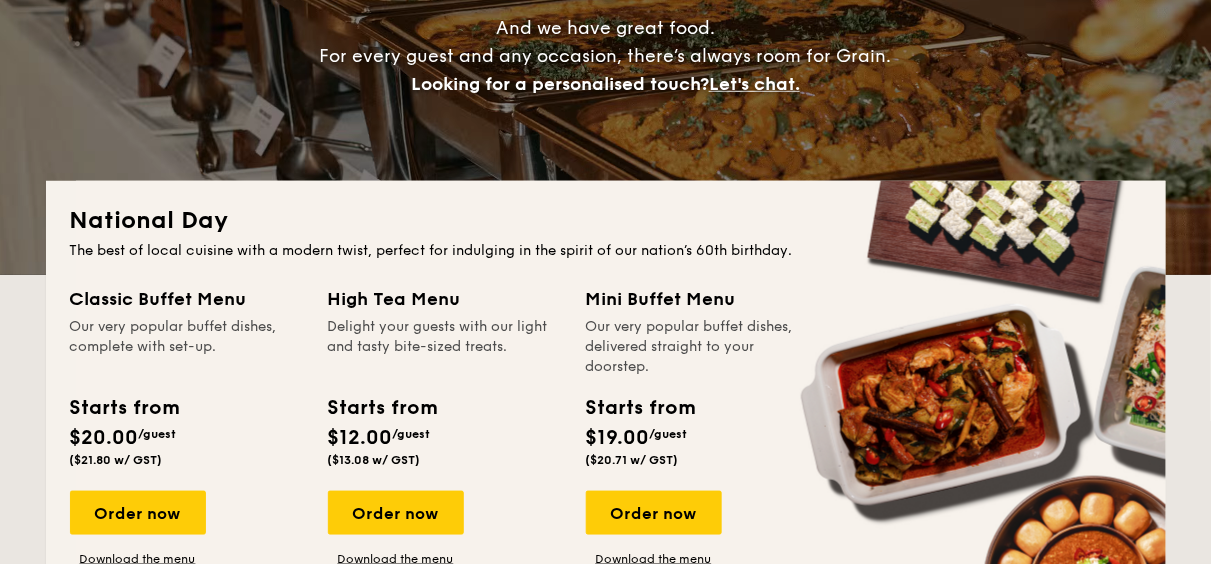 scroll, scrollTop: 400, scrollLeft: 0, axis: vertical 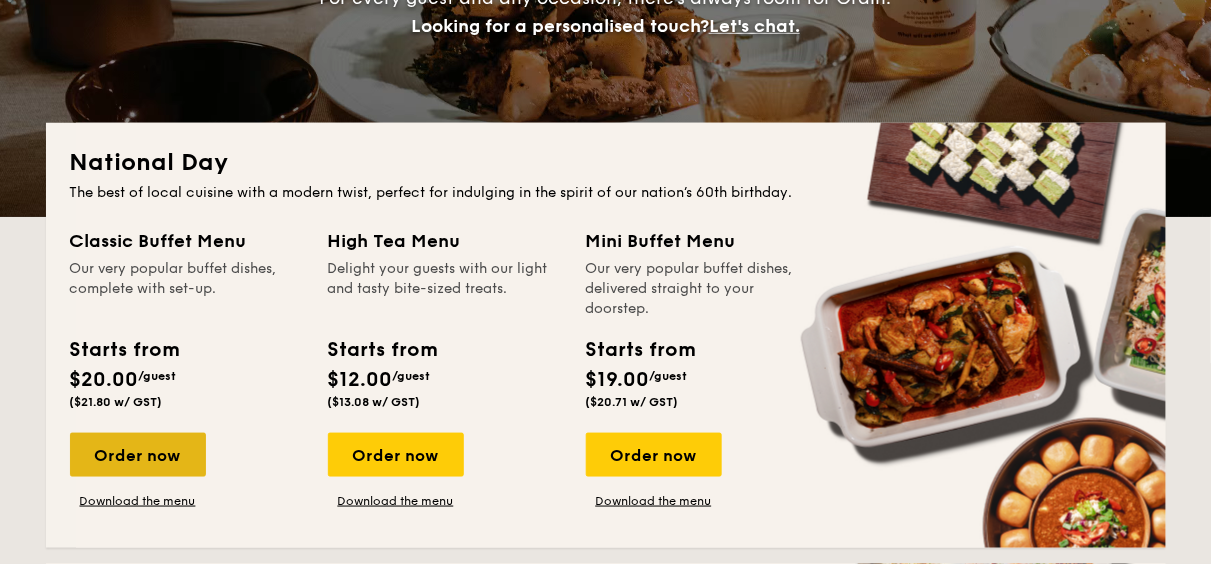 click on "Order now" at bounding box center [138, 455] 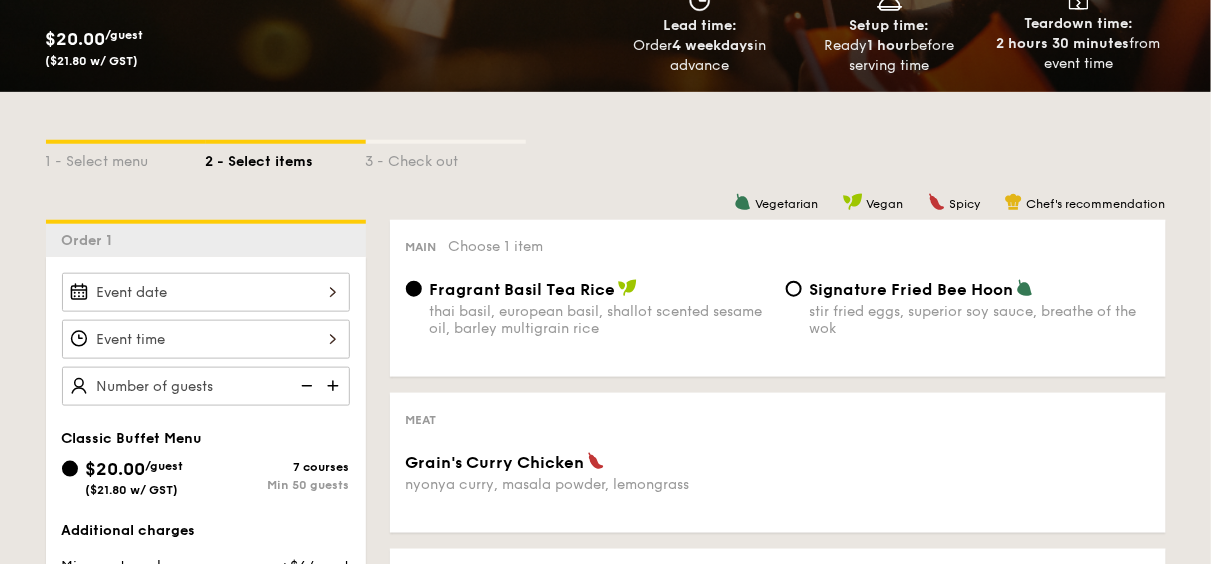scroll, scrollTop: 400, scrollLeft: 0, axis: vertical 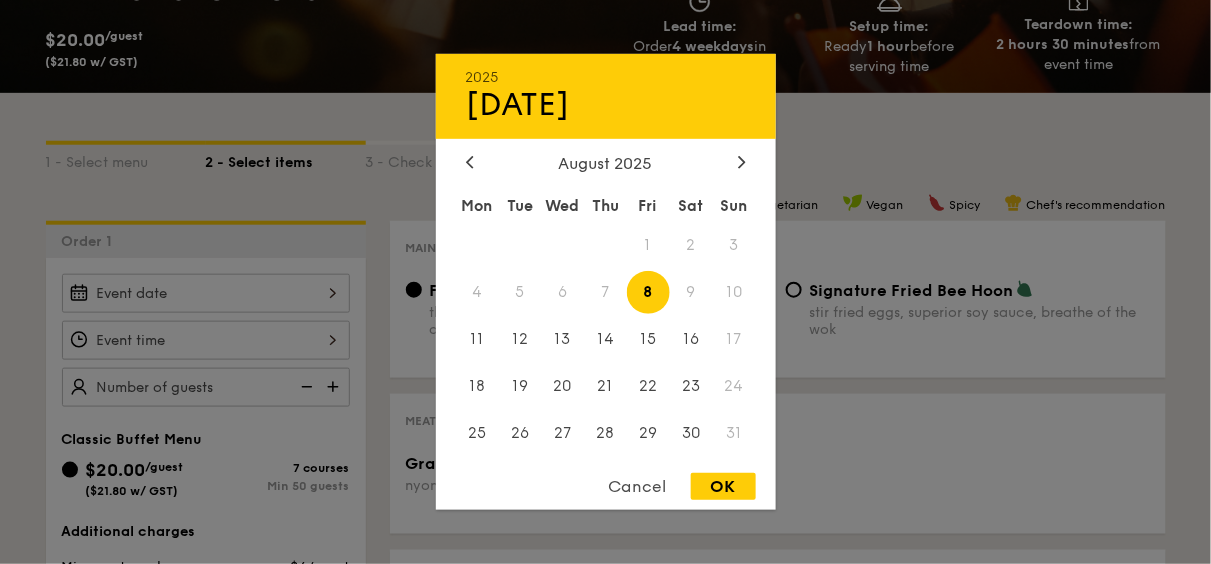 click on "2025   Aug 08       August 2025     Mon Tue Wed Thu Fri Sat Sun   1 2 3 4 5 6 7 8 9 10 11 12 13 14 15 16 17 18 19 20 21 22 23 24 25 26 27 28 29 30 31     Cancel   OK" at bounding box center [206, 293] 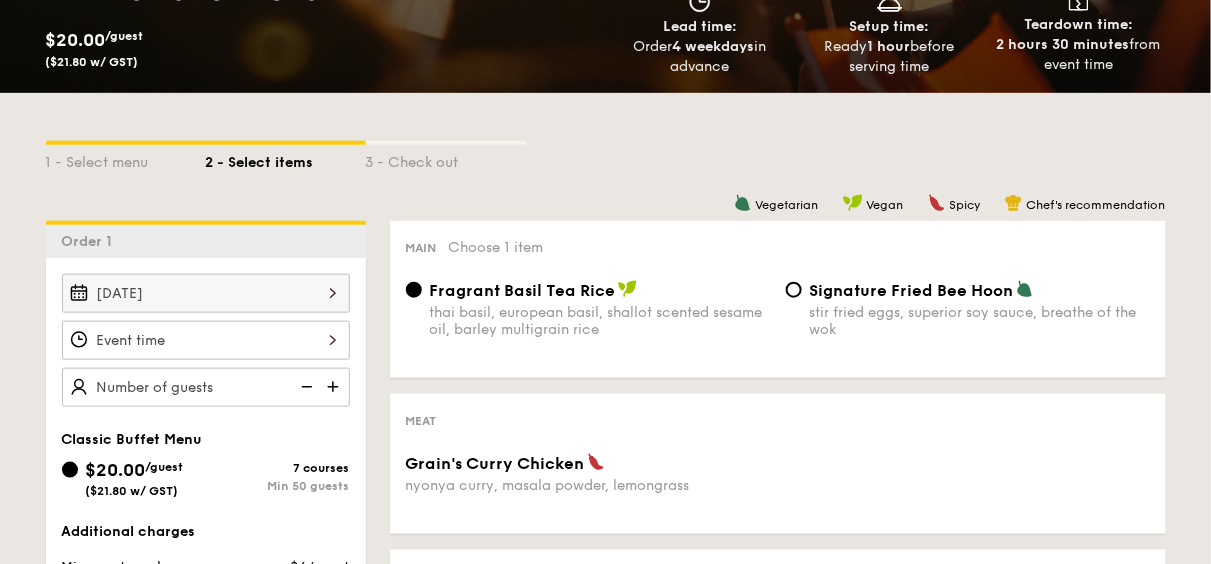 click at bounding box center [206, 340] 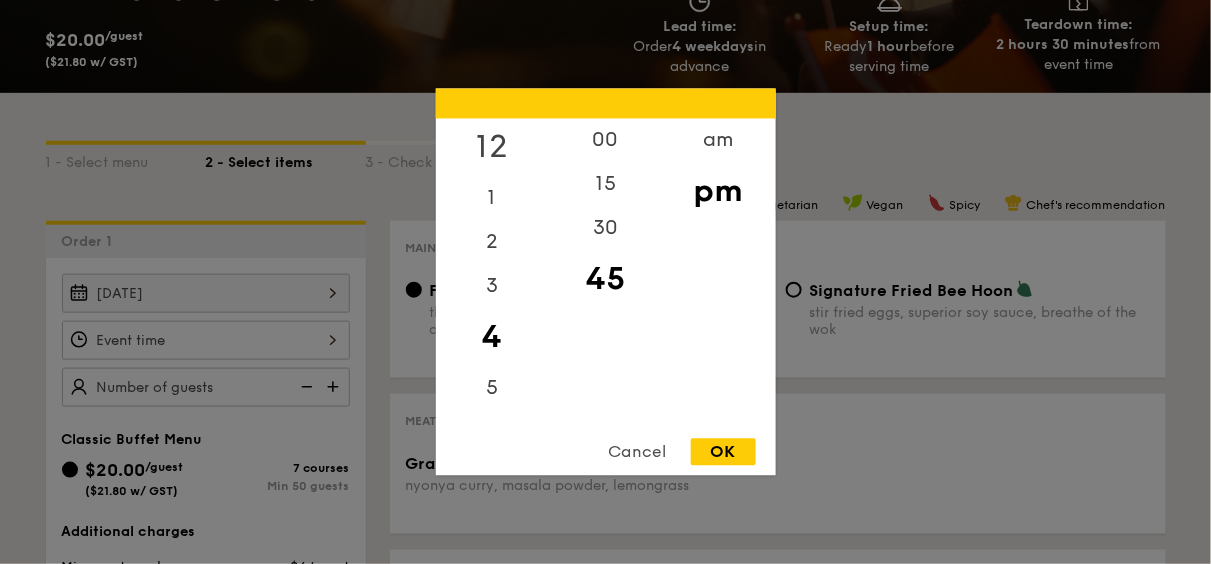 click on "12" at bounding box center [492, 148] 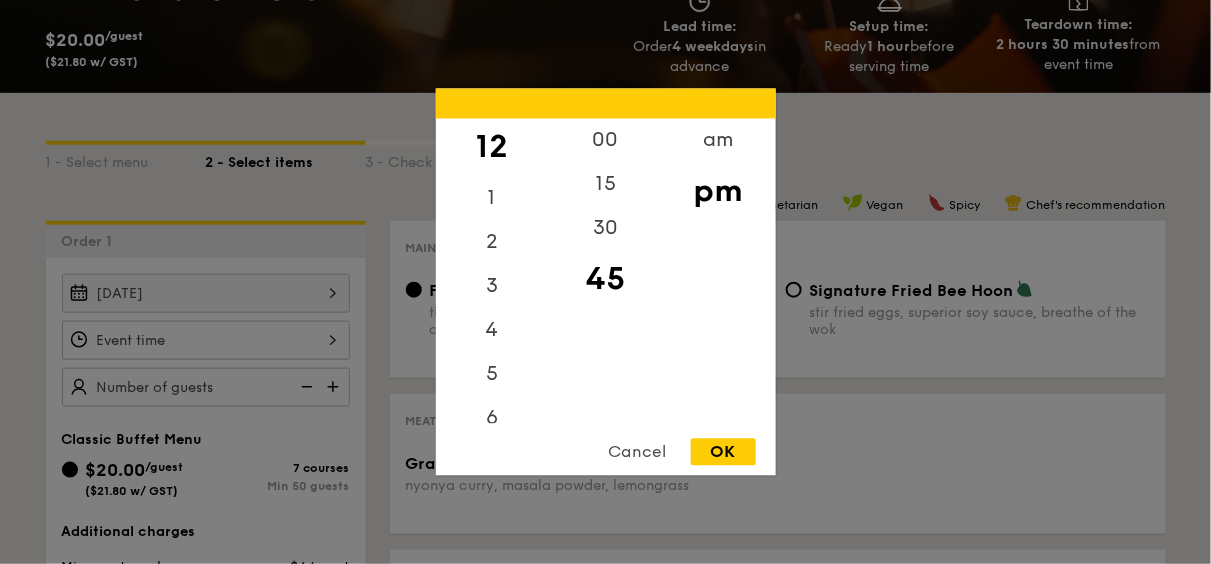 drag, startPoint x: 338, startPoint y: 389, endPoint x: 354, endPoint y: 390, distance: 16.03122 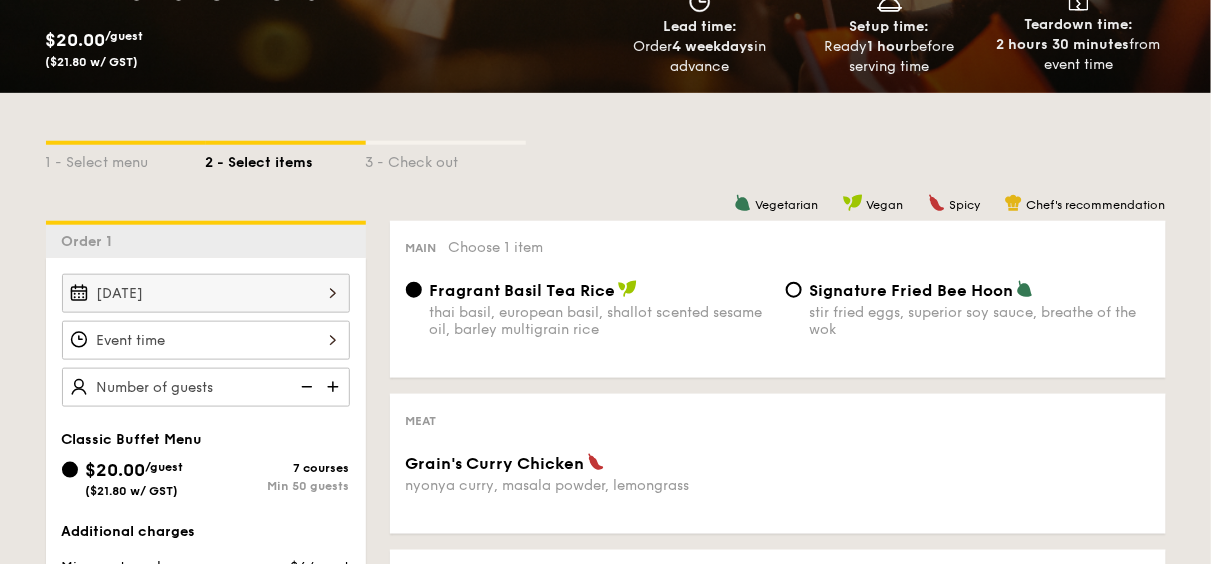 click at bounding box center (335, 387) 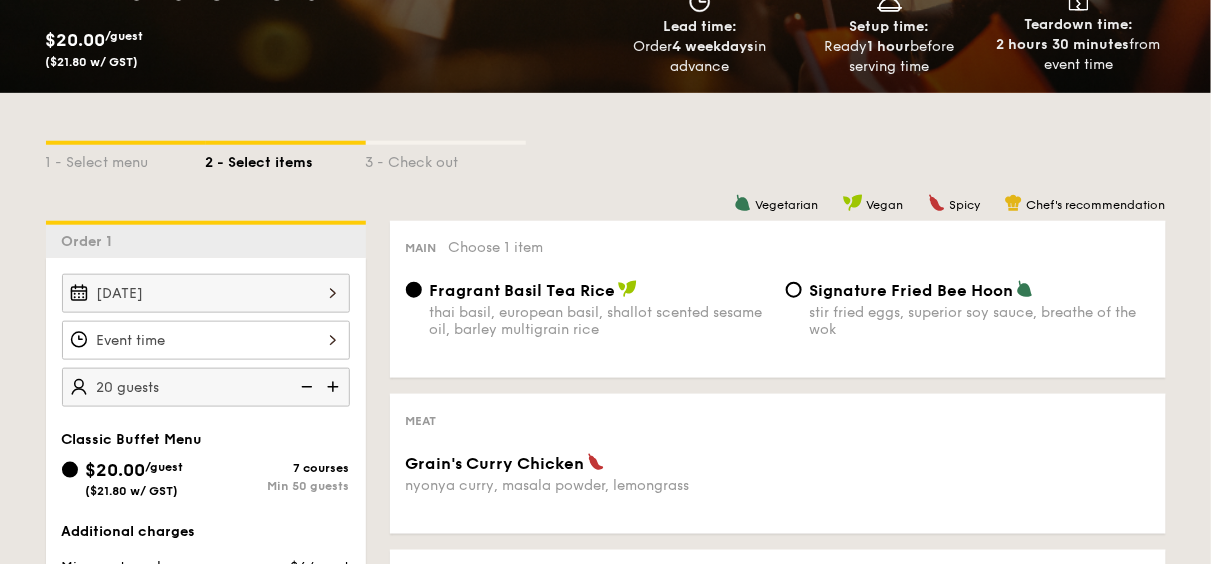 click at bounding box center (335, 387) 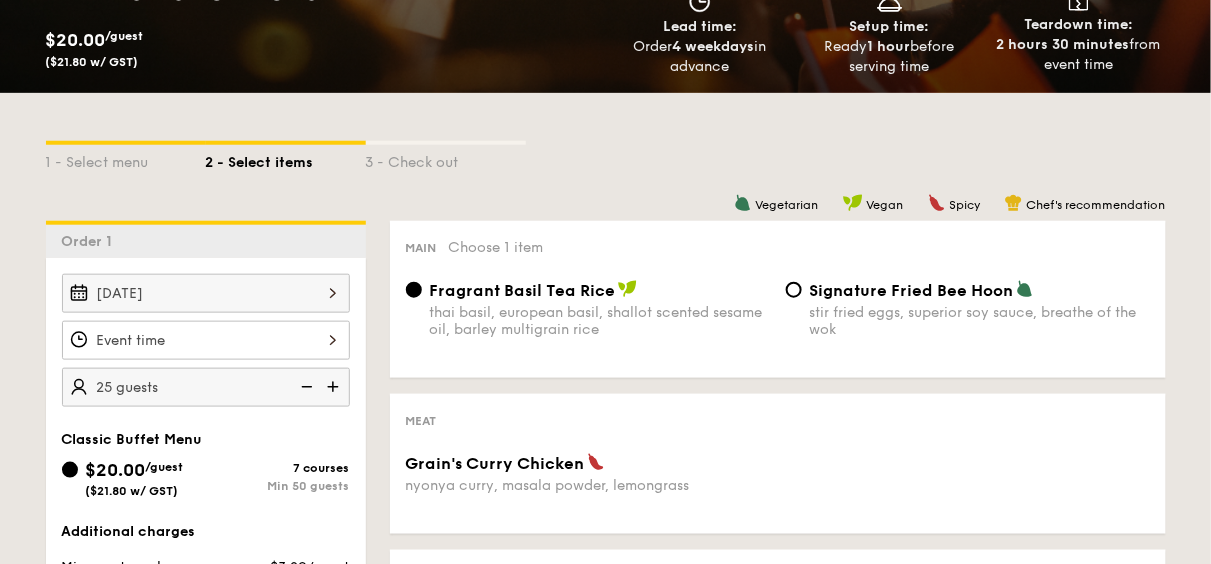 click at bounding box center [305, 387] 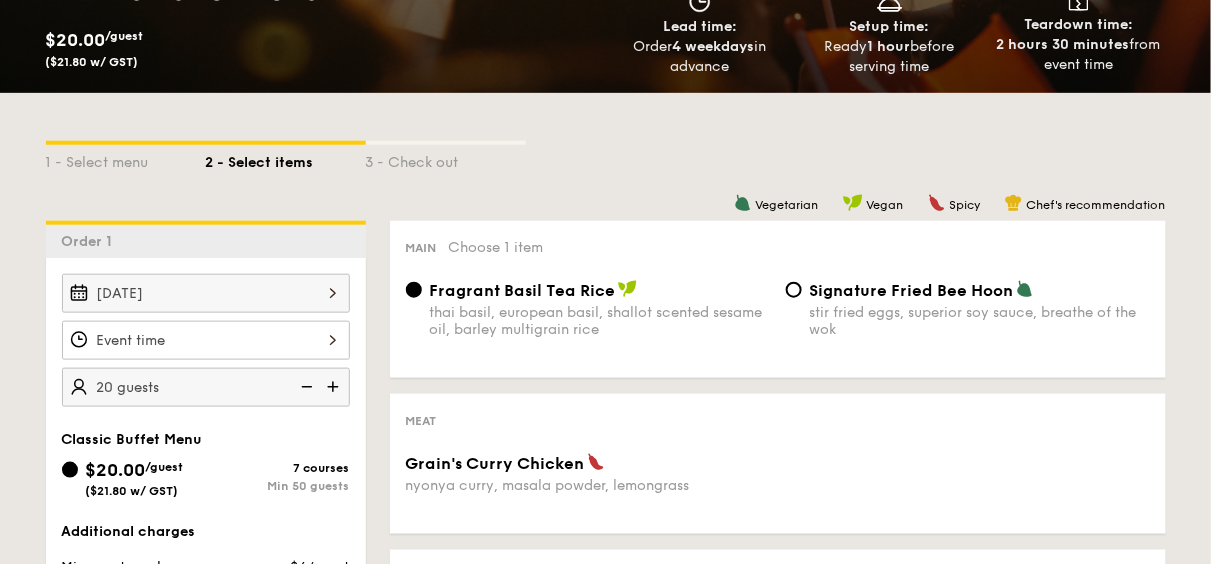 click at bounding box center (335, 387) 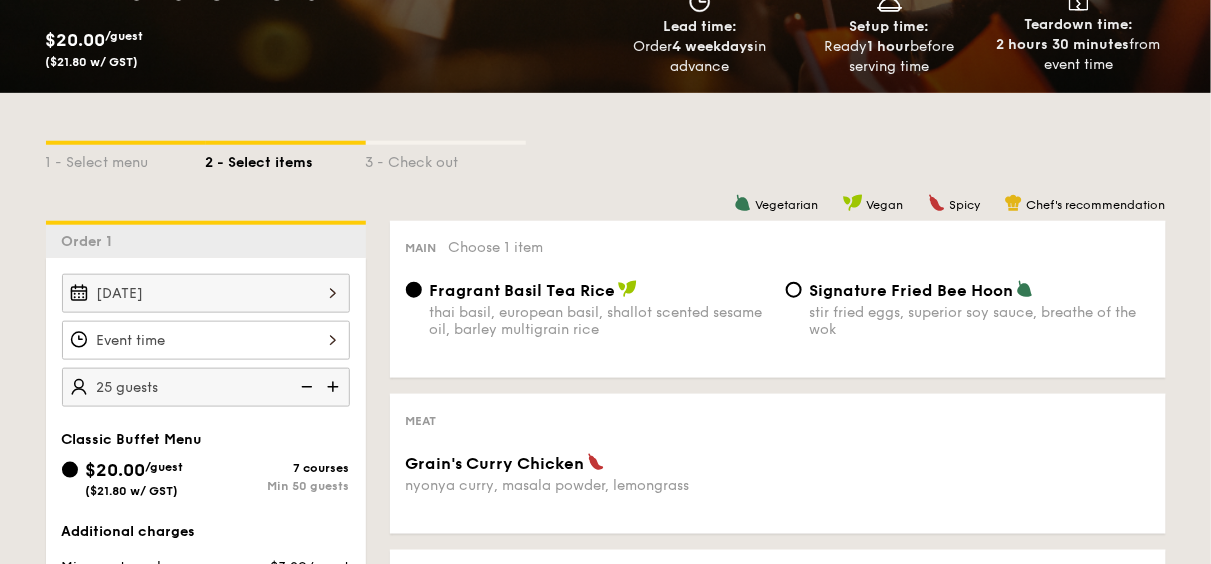 click at bounding box center [335, 387] 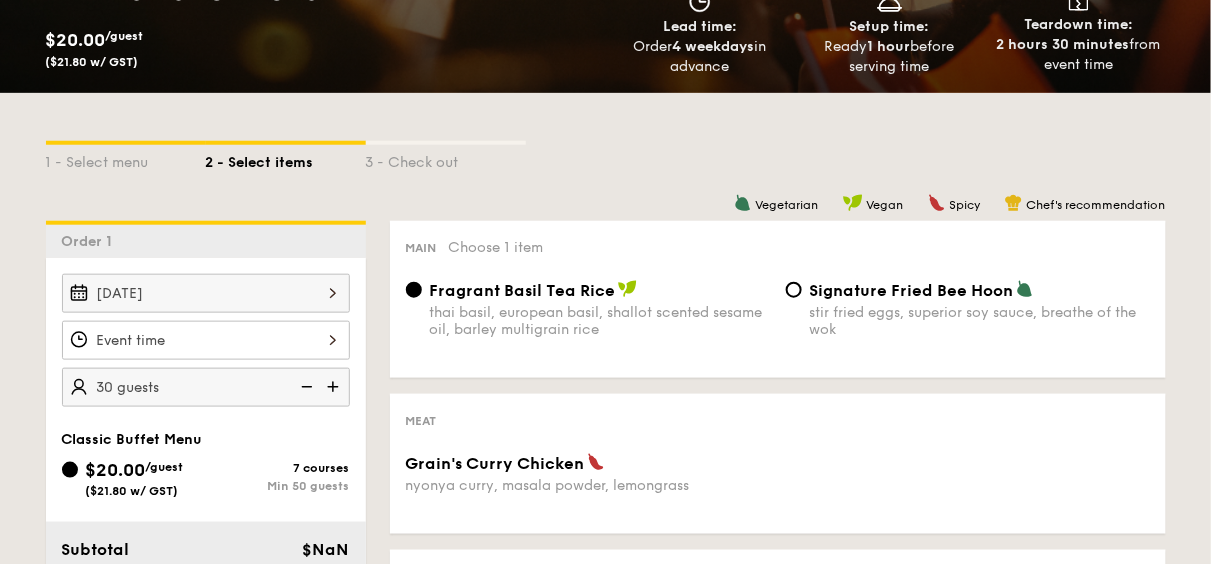 click at bounding box center [335, 387] 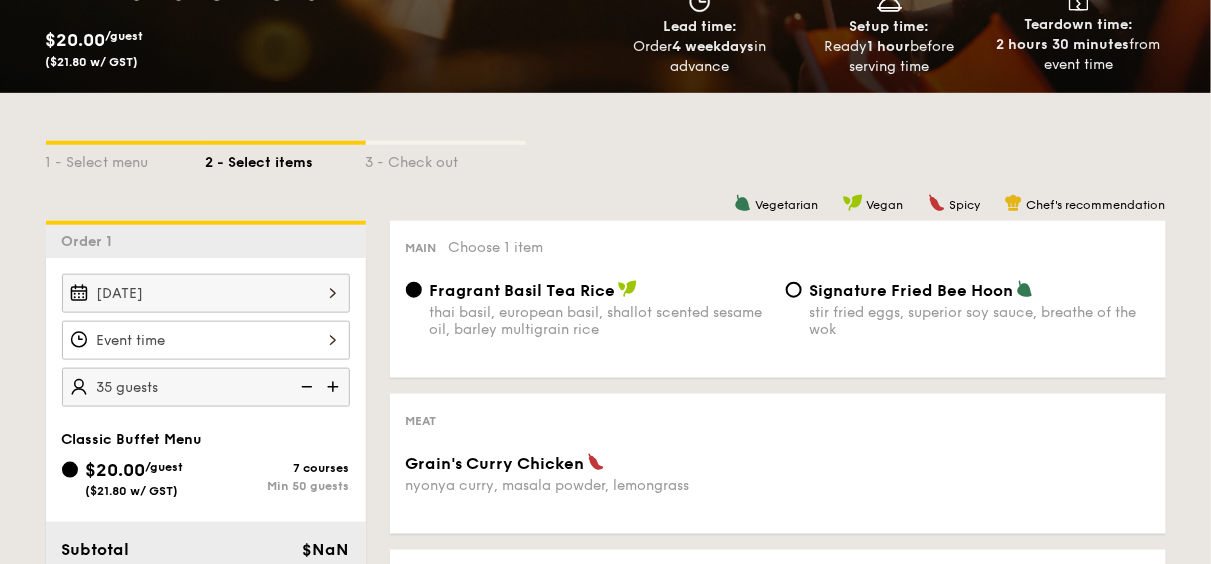 click at bounding box center (335, 387) 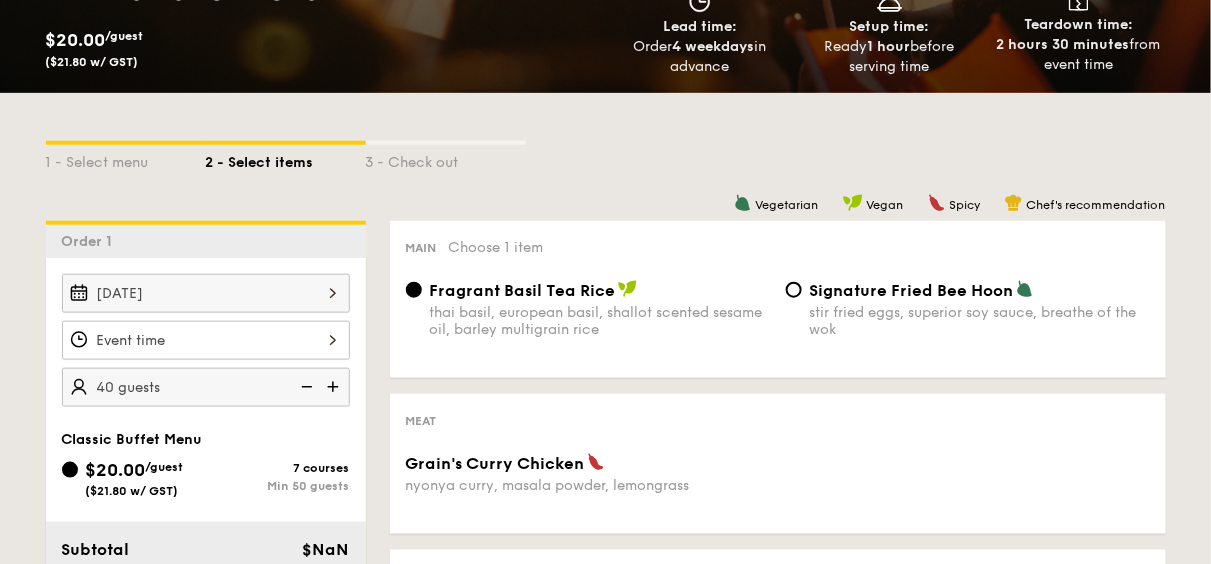 click at bounding box center [335, 387] 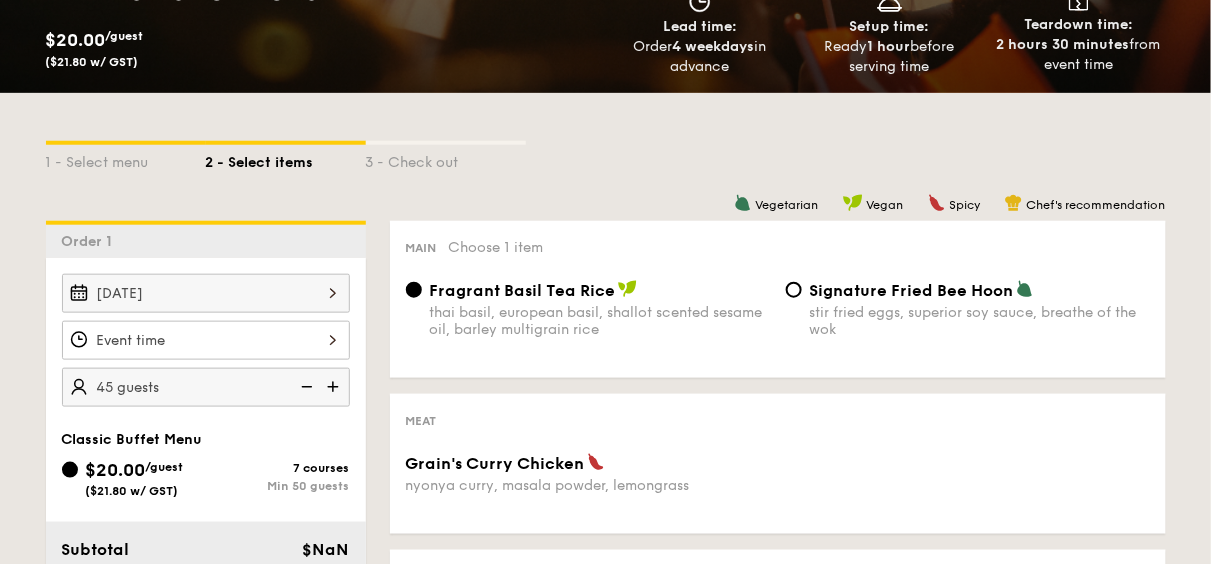 click at bounding box center (335, 387) 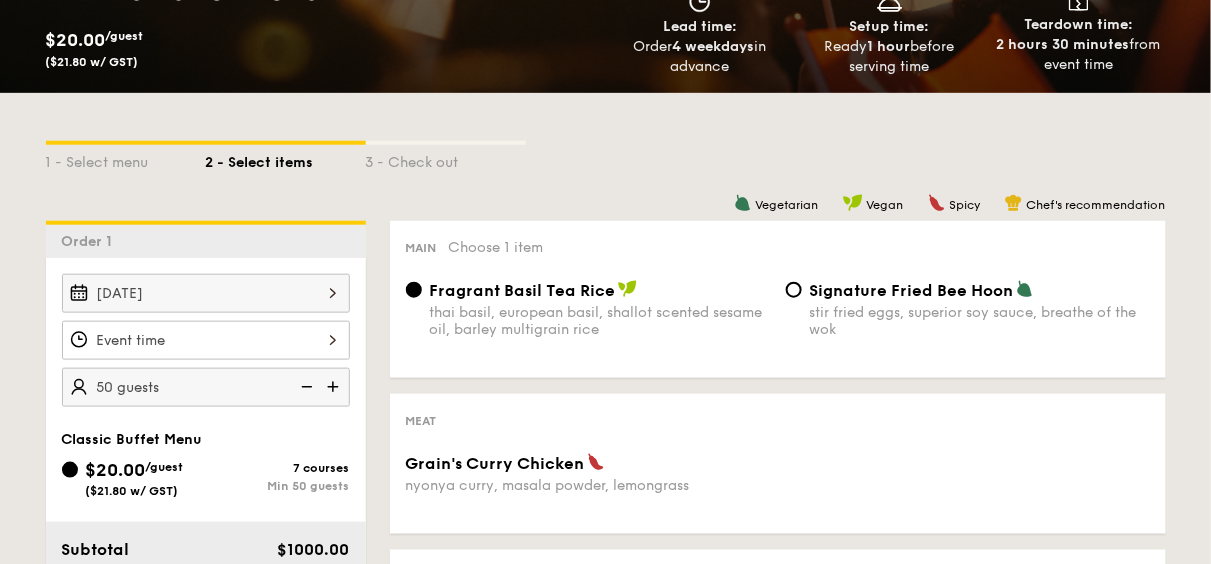 click at bounding box center [335, 387] 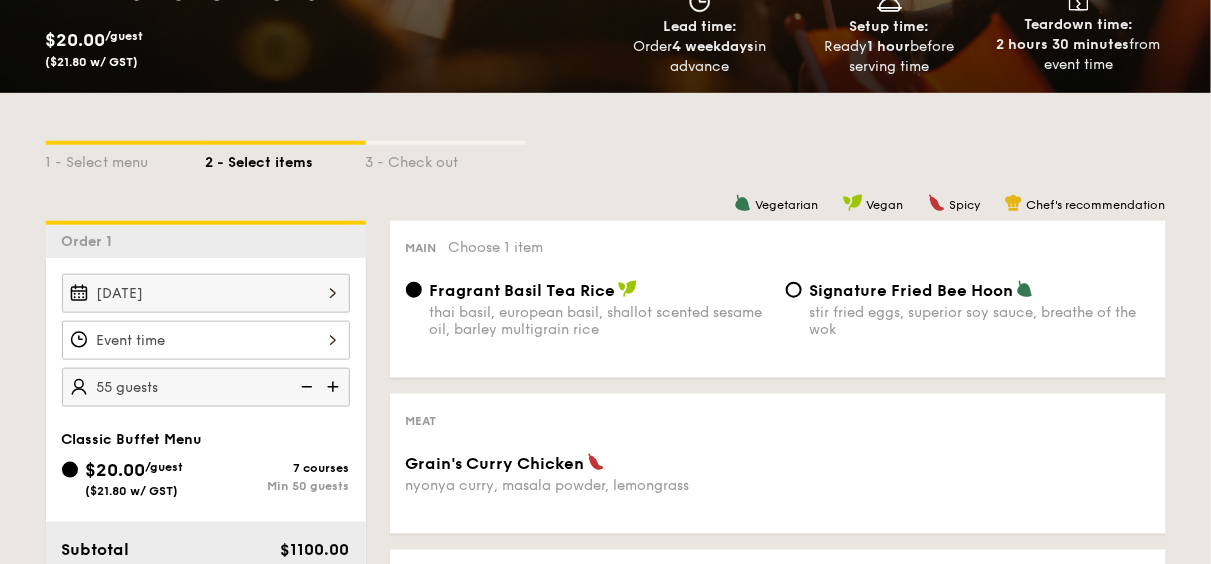 click at bounding box center (335, 387) 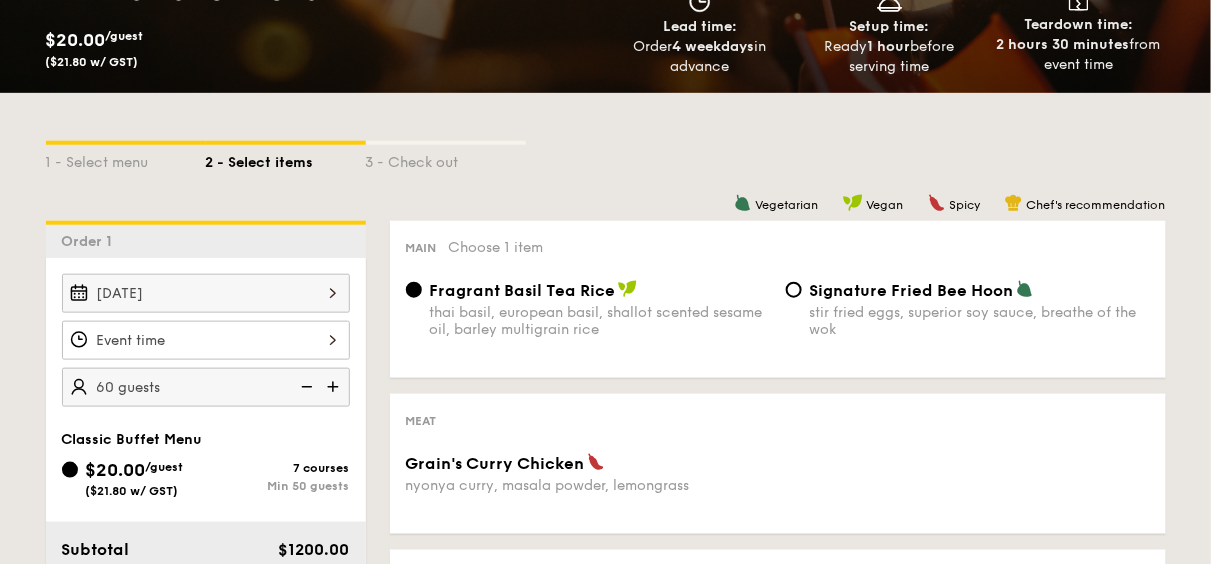 click at bounding box center [335, 387] 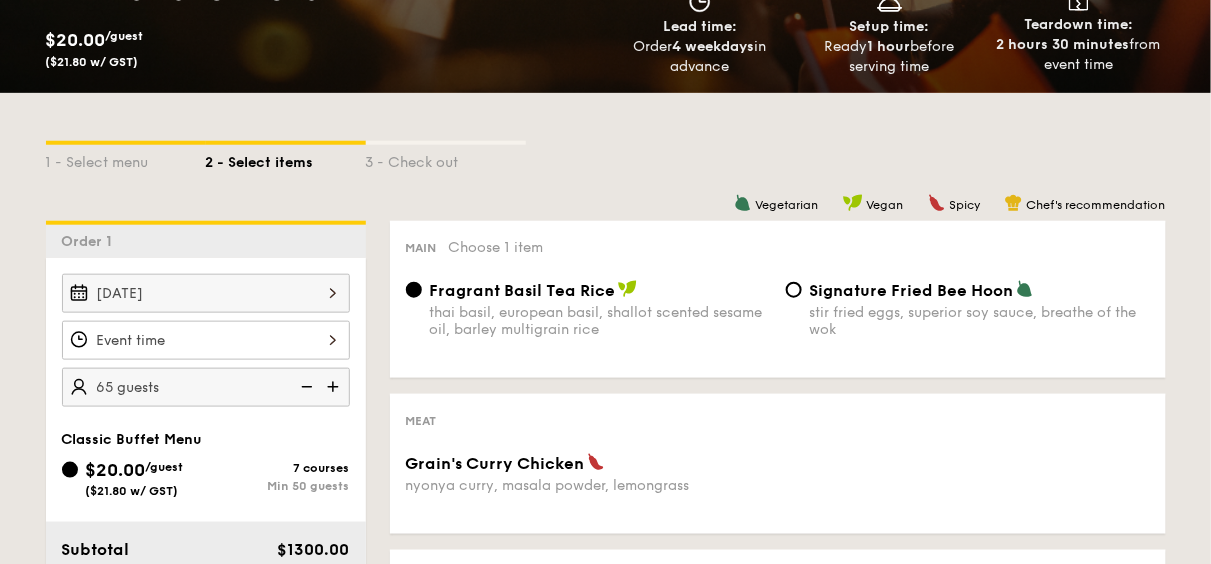 click at bounding box center (305, 387) 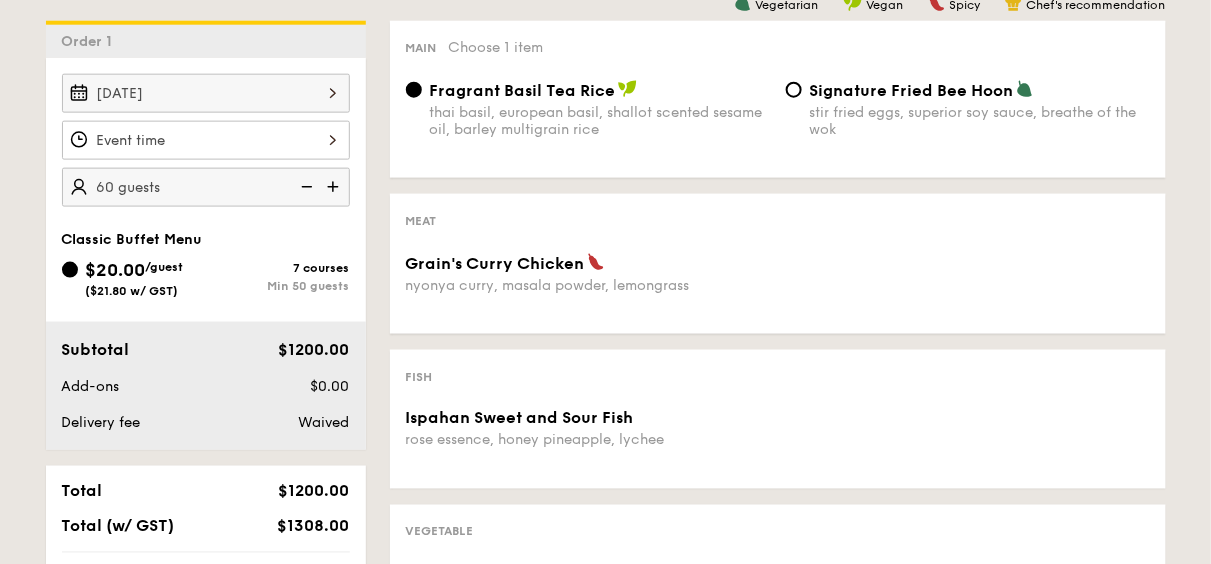 scroll, scrollTop: 800, scrollLeft: 0, axis: vertical 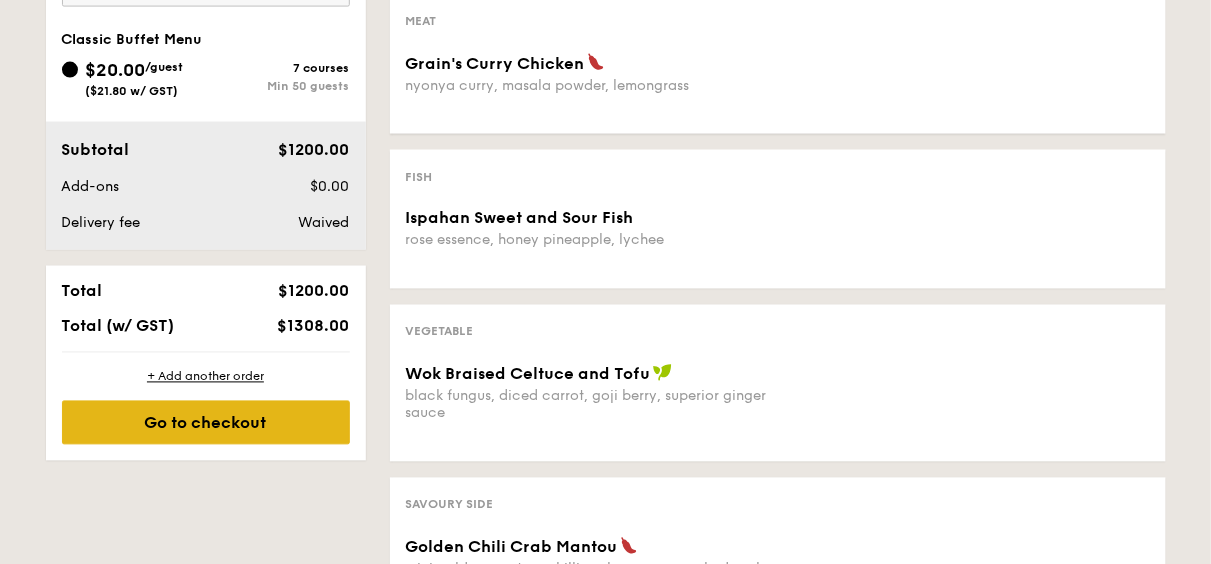 click on "Go to checkout" at bounding box center [206, 423] 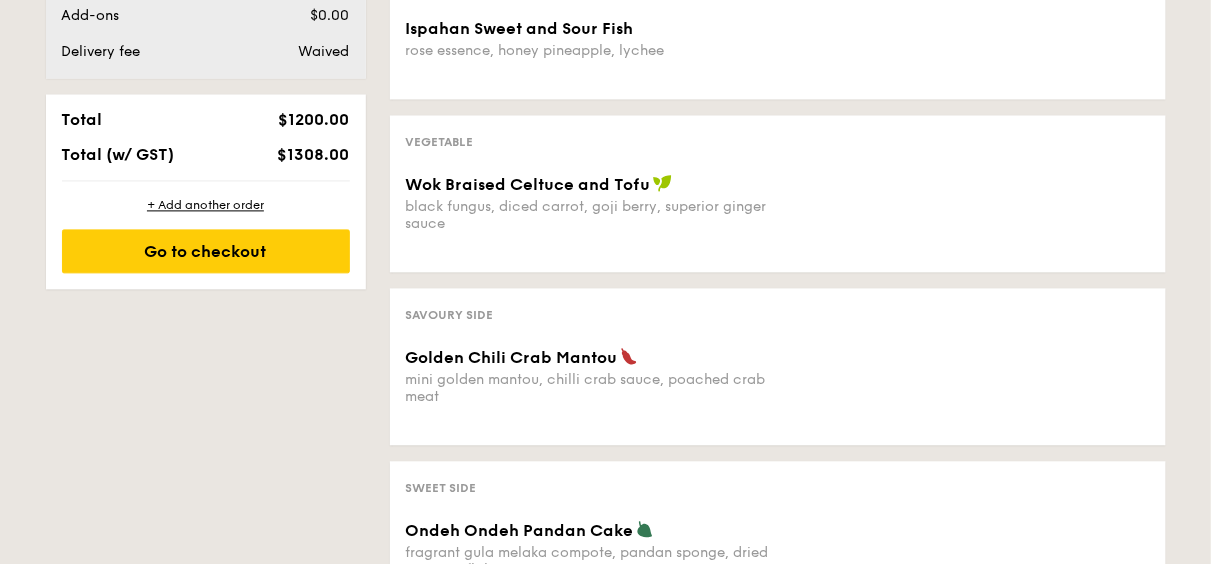 scroll, scrollTop: 1390, scrollLeft: 0, axis: vertical 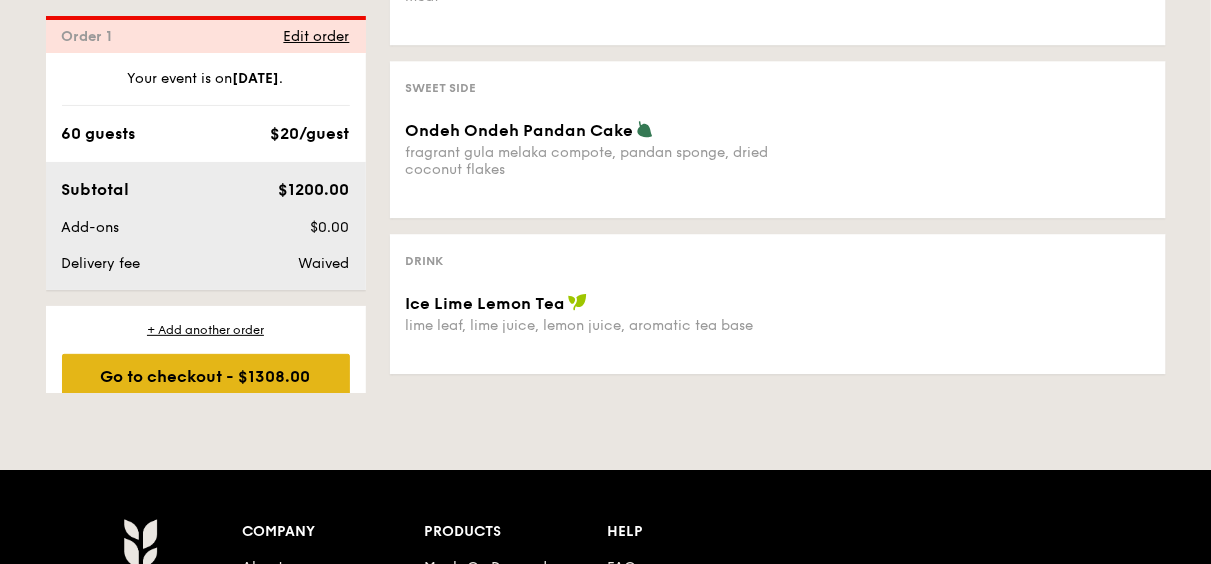 click on "Go to checkout
- $1308.00" at bounding box center (206, 376) 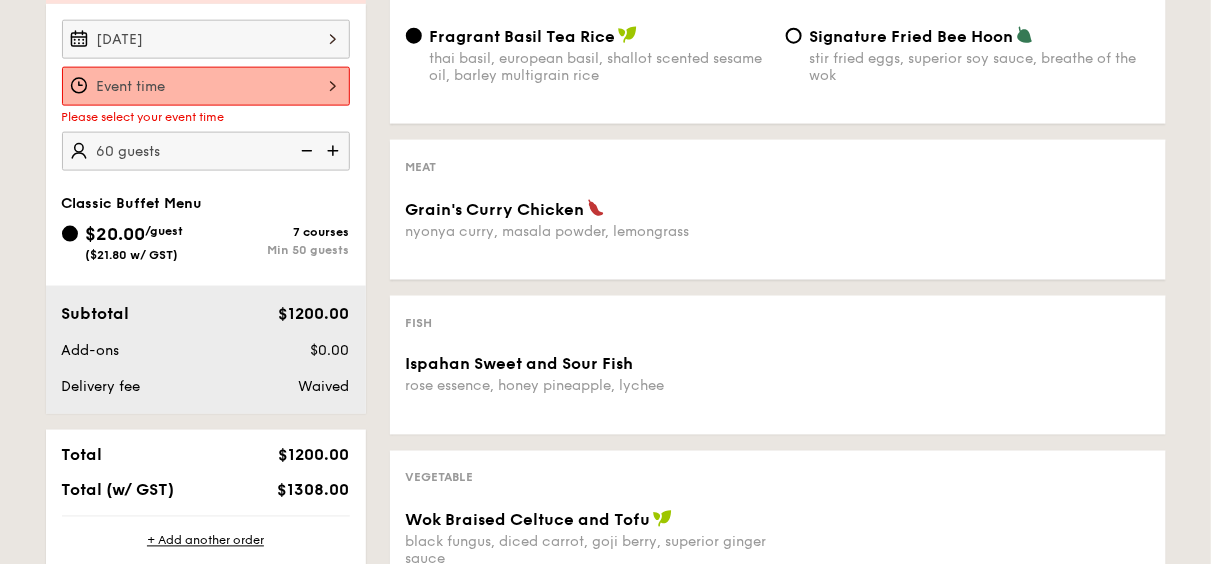 scroll, scrollTop: 590, scrollLeft: 0, axis: vertical 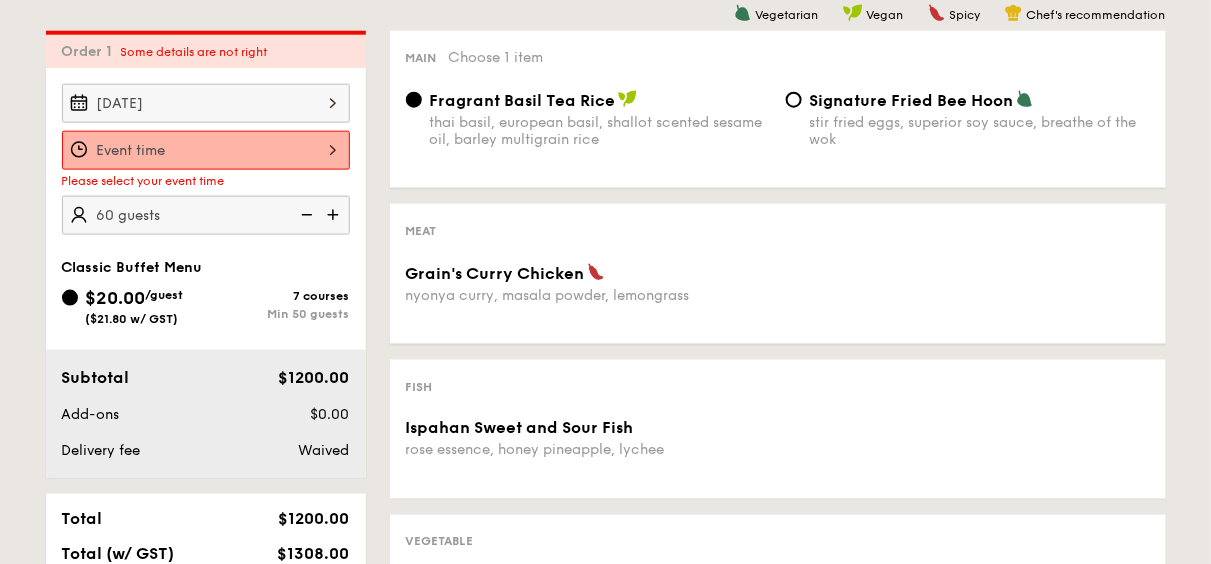 click at bounding box center [206, 150] 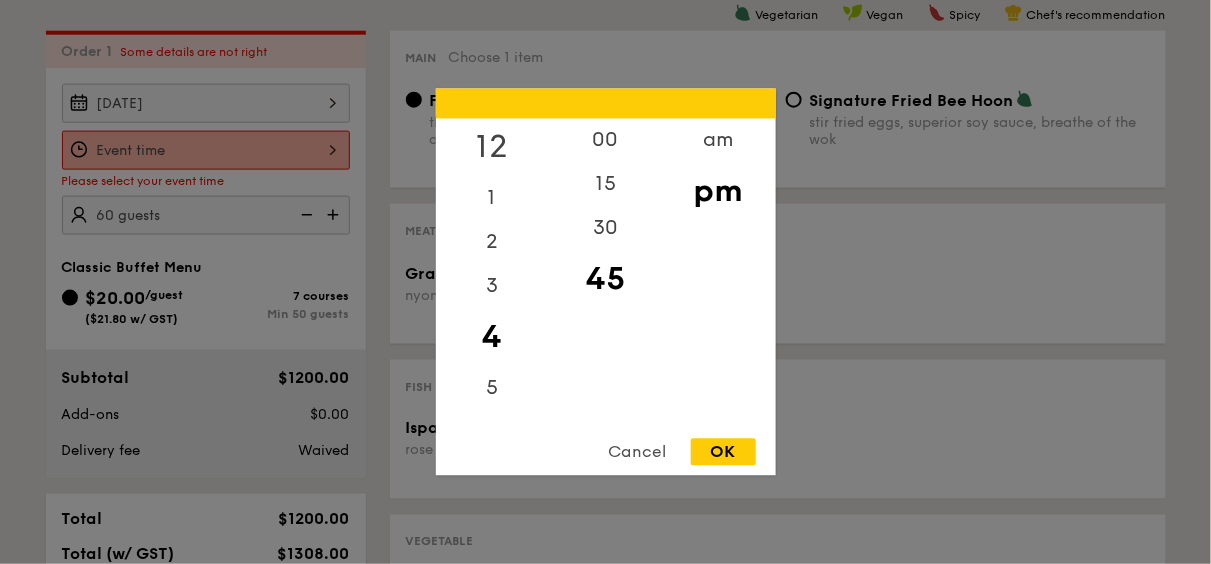 click on "12" at bounding box center [492, 148] 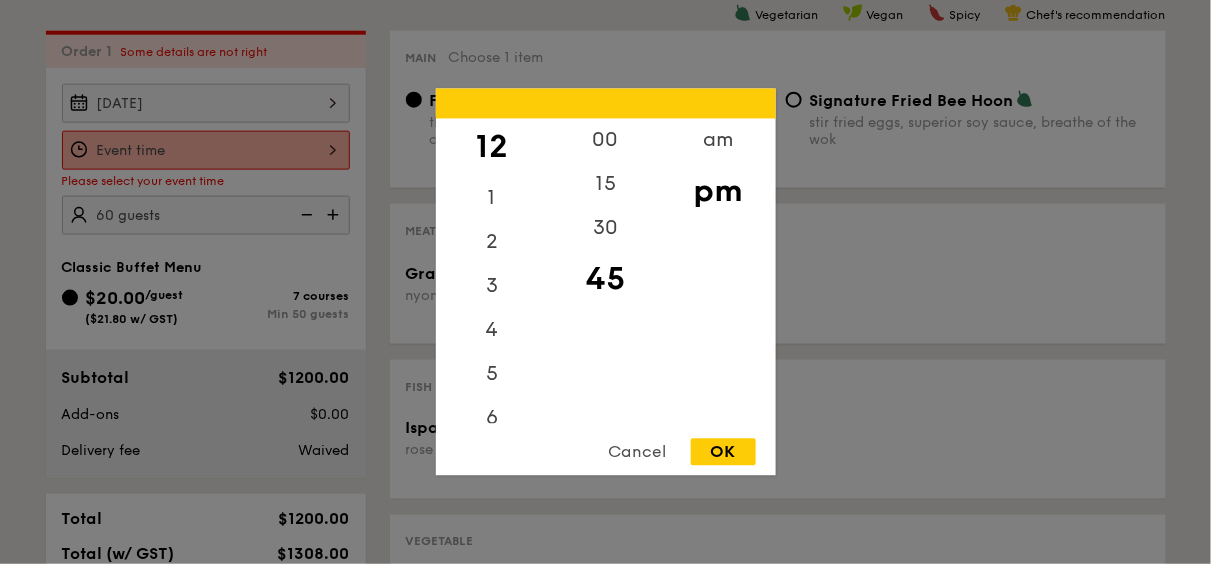click on "12" at bounding box center (492, 148) 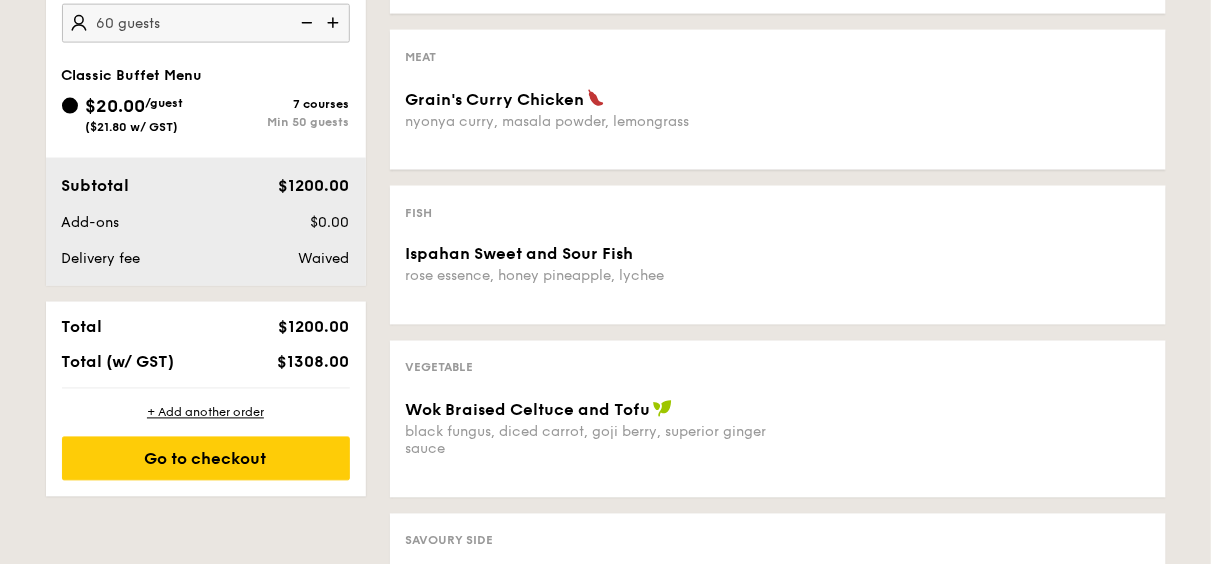 scroll, scrollTop: 790, scrollLeft: 0, axis: vertical 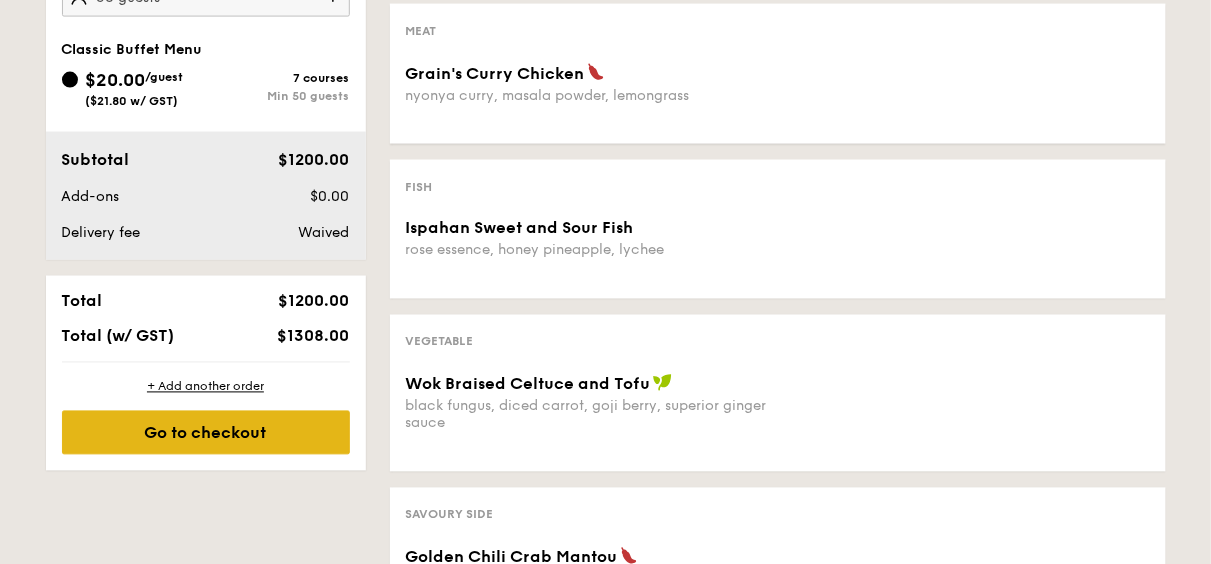 click on "Go to checkout" at bounding box center [206, 433] 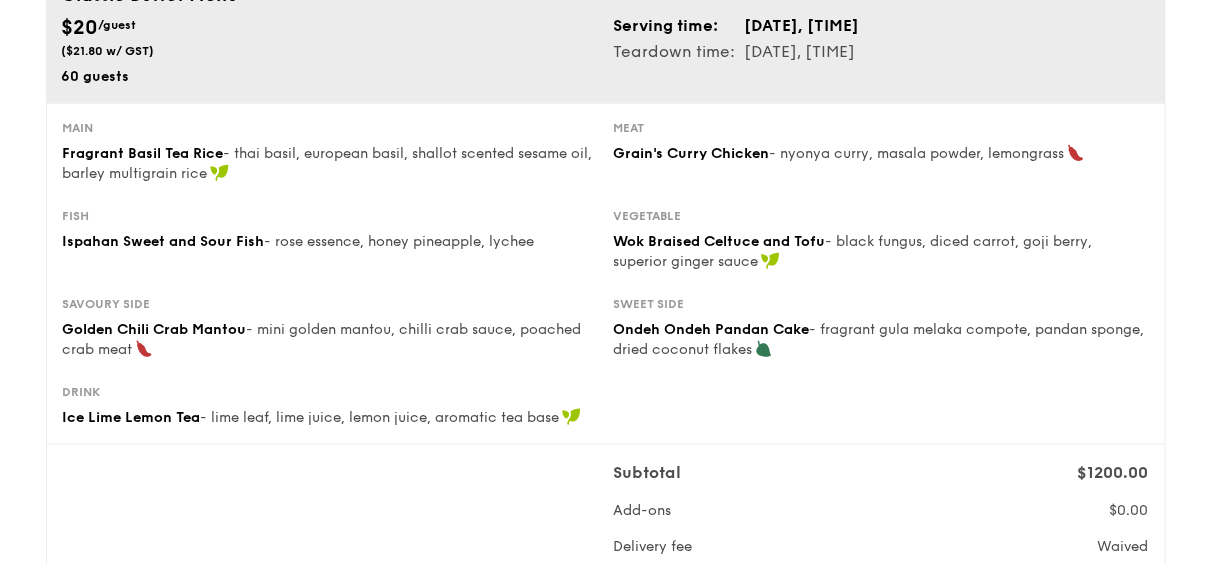 scroll, scrollTop: 200, scrollLeft: 0, axis: vertical 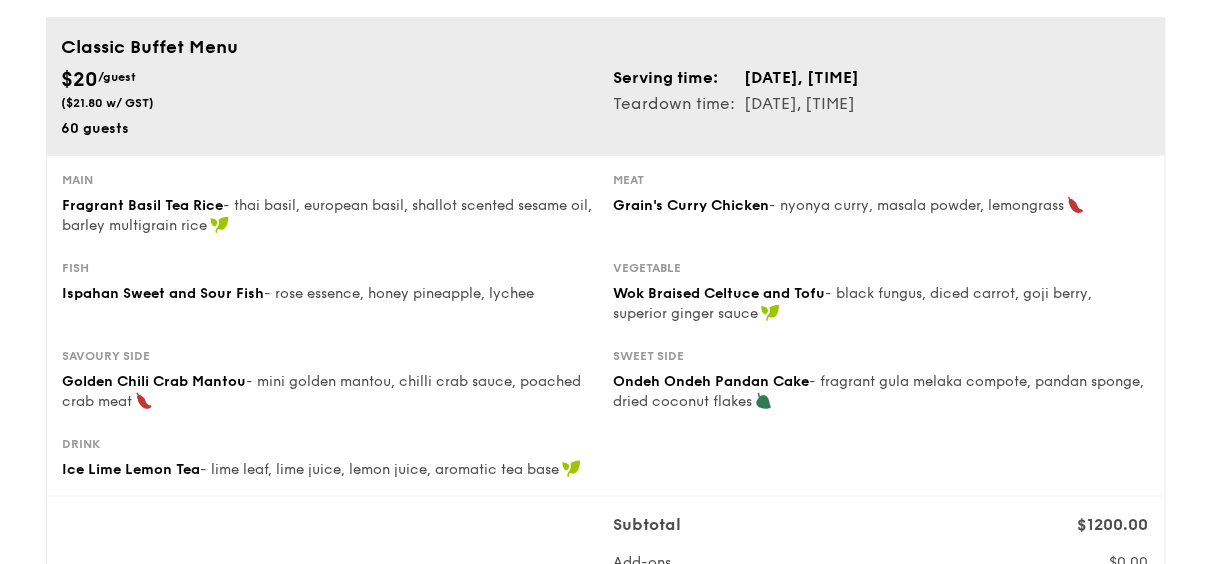 click on "Main
Fragrant Basil Tea Rice - thai basil, european basil, shallot scented sesame oil, barley multigrain rice
Meat
Grain's Curry Chicken - nyonya curry, masala powder, lemongrass" at bounding box center [606, 216] 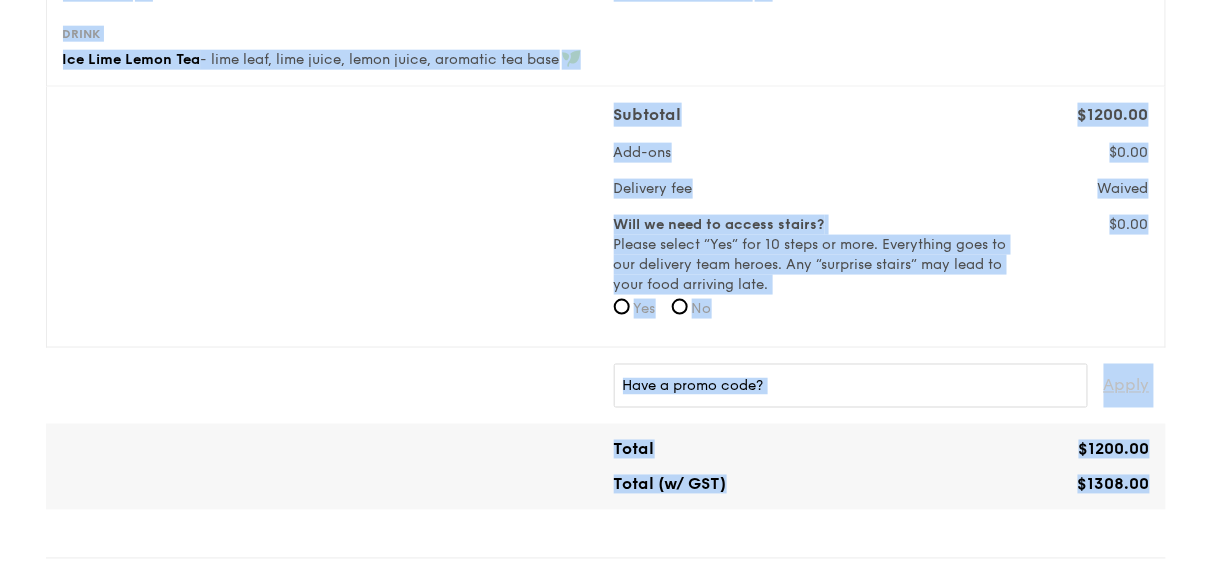 scroll, scrollTop: 888, scrollLeft: 0, axis: vertical 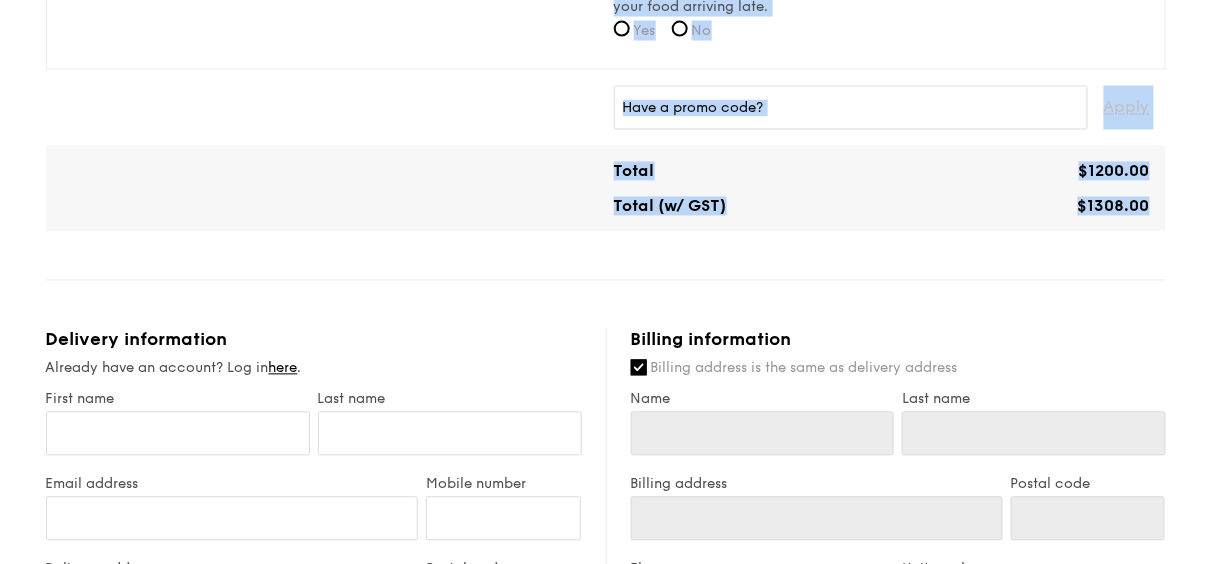 drag, startPoint x: 80, startPoint y: 14, endPoint x: 969, endPoint y: 247, distance: 919.0267 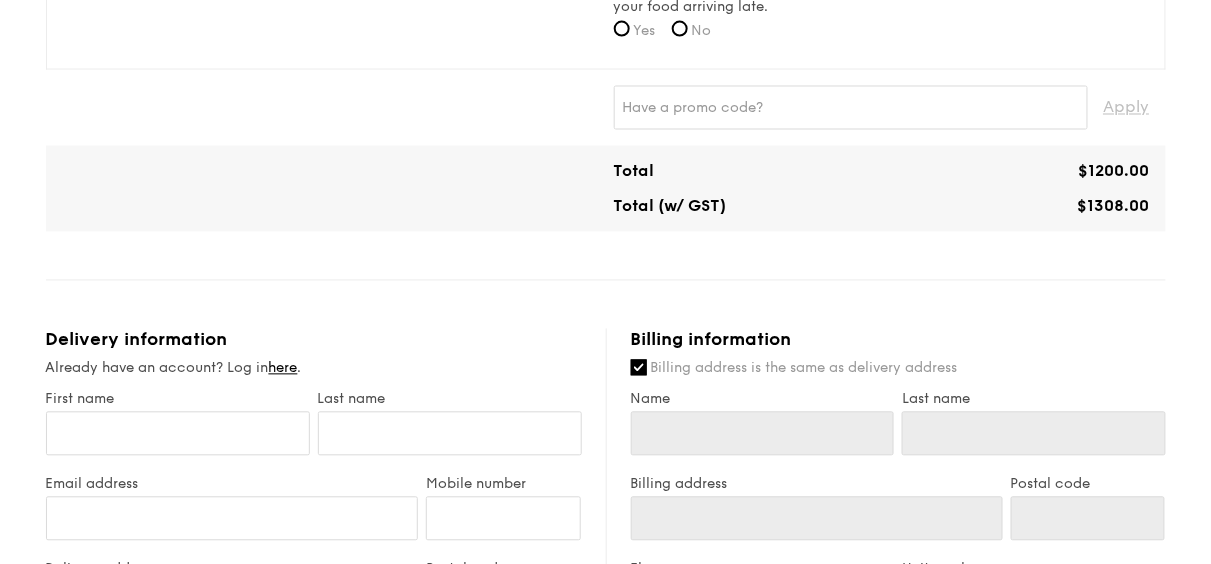 drag, startPoint x: 1027, startPoint y: 289, endPoint x: 1015, endPoint y: 258, distance: 33.24154 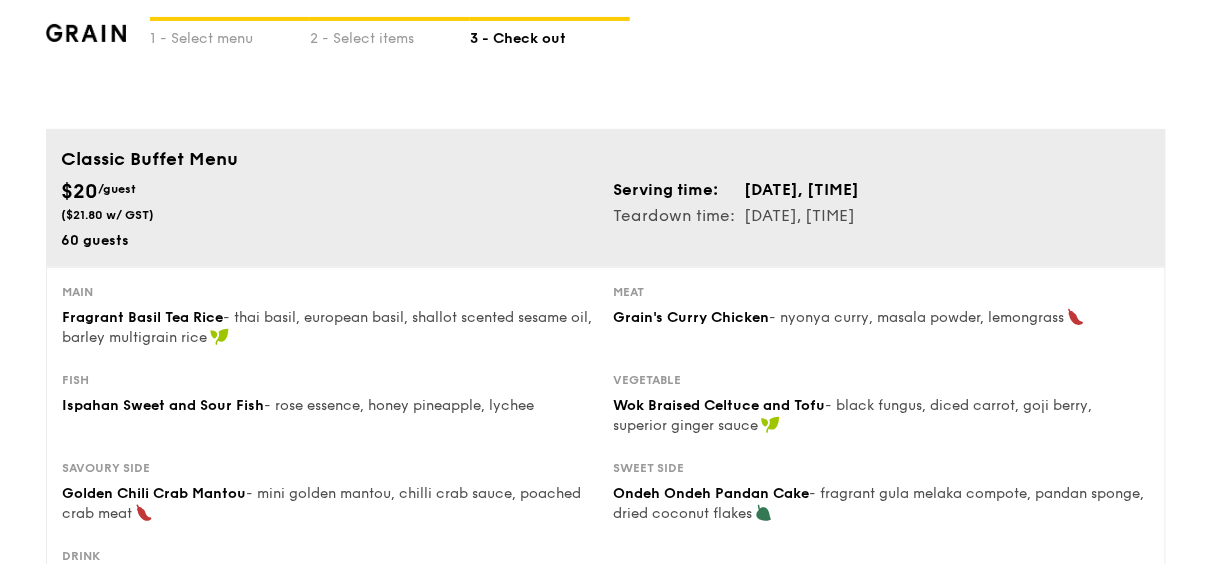 scroll, scrollTop: 0, scrollLeft: 0, axis: both 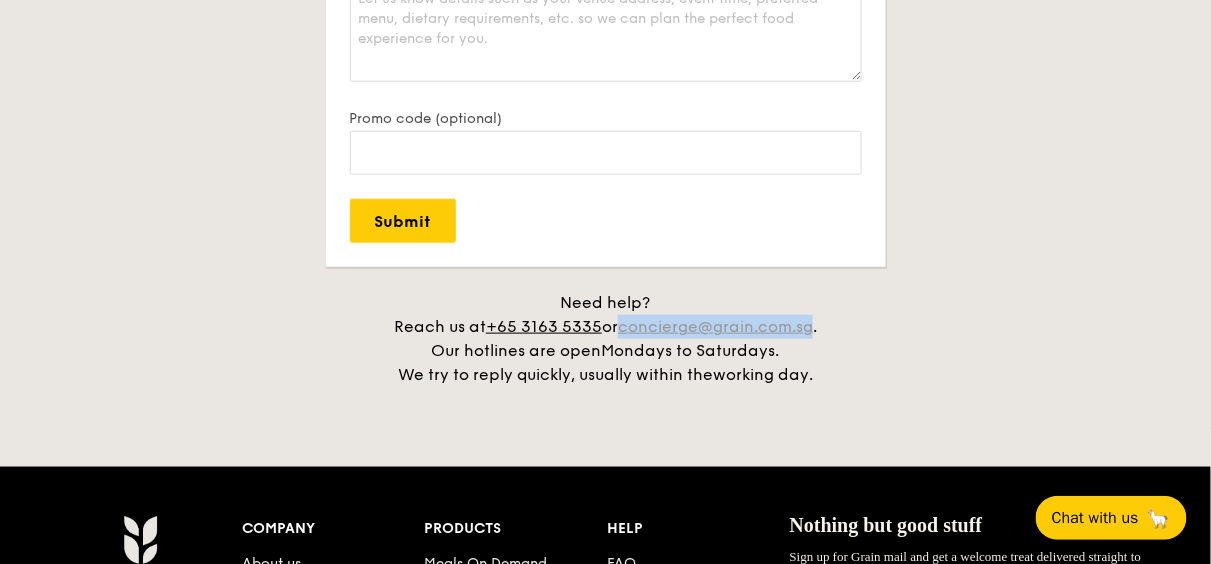 drag, startPoint x: 622, startPoint y: 318, endPoint x: 814, endPoint y: 322, distance: 192.04166 